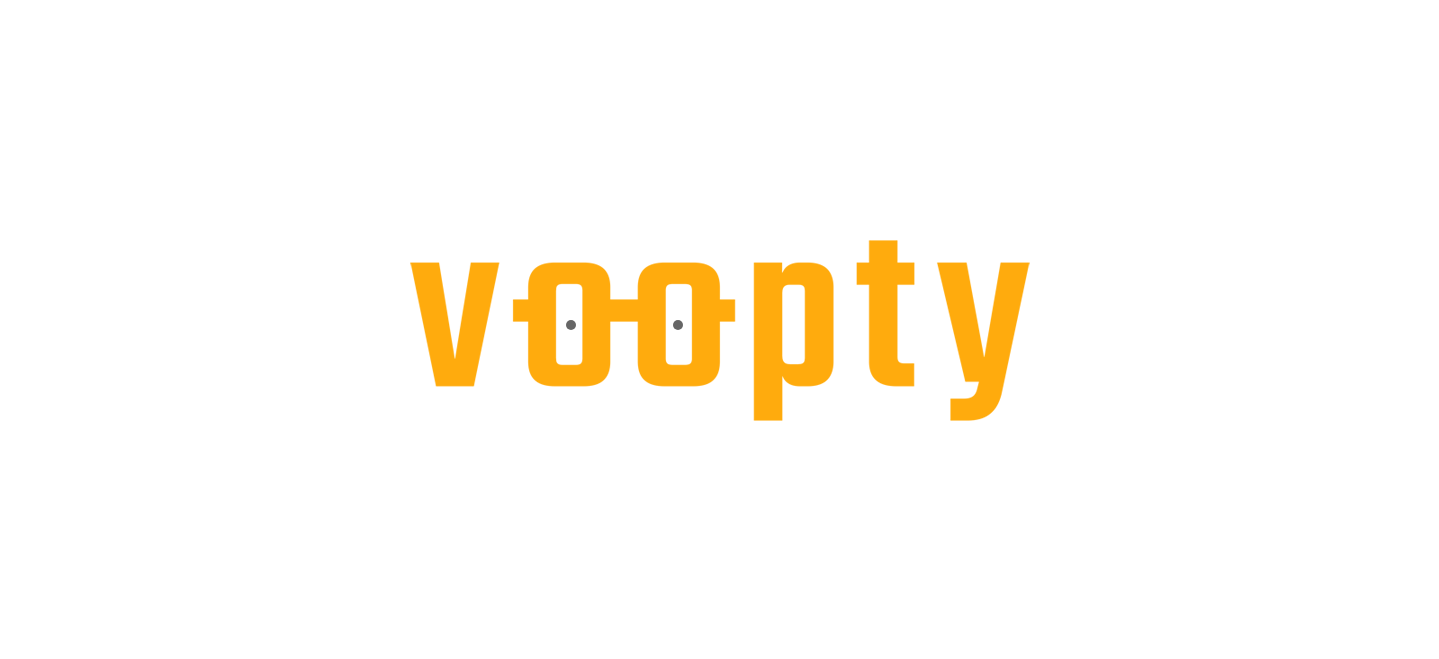 scroll, scrollTop: 0, scrollLeft: 0, axis: both 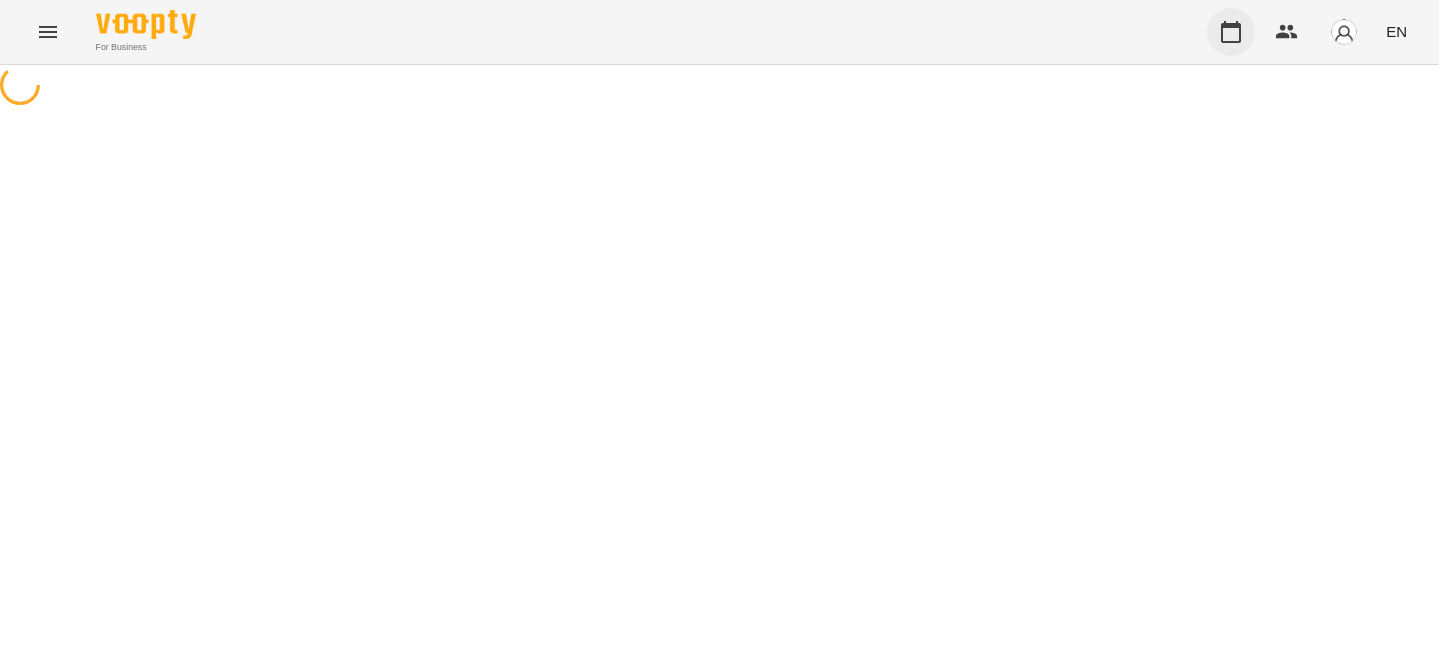 click 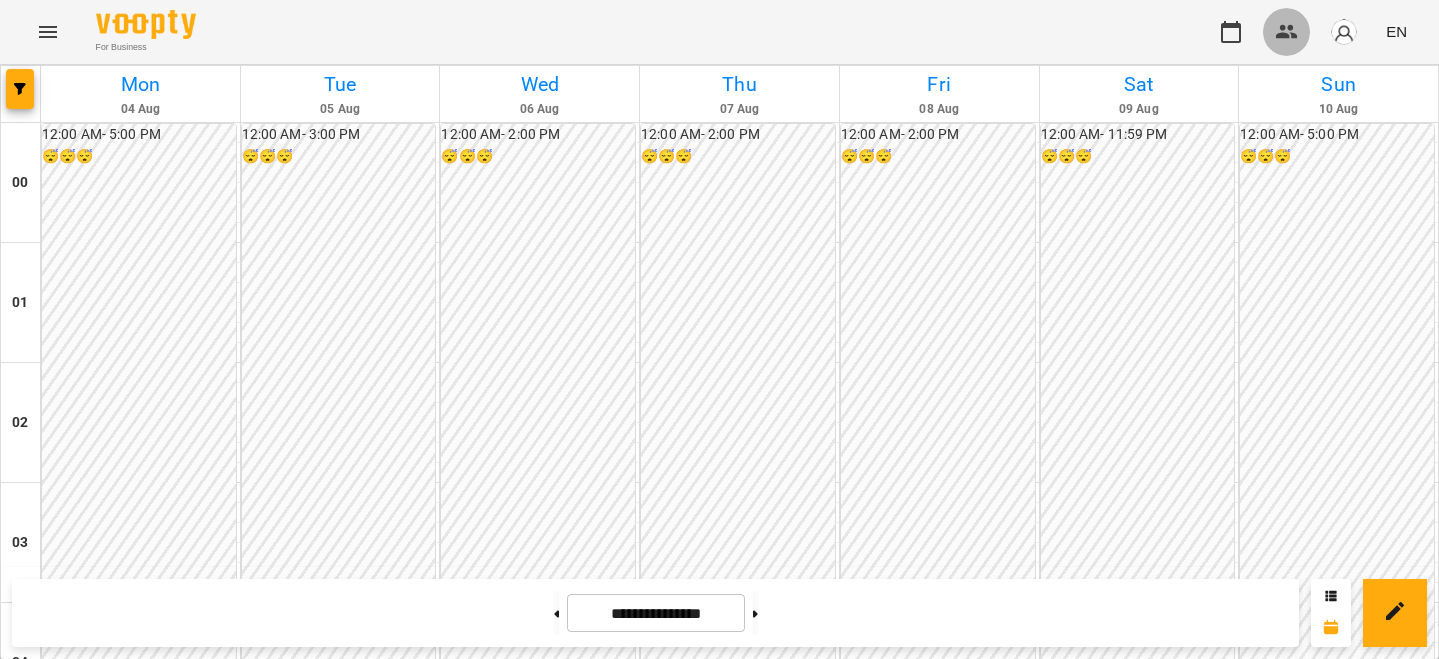 click 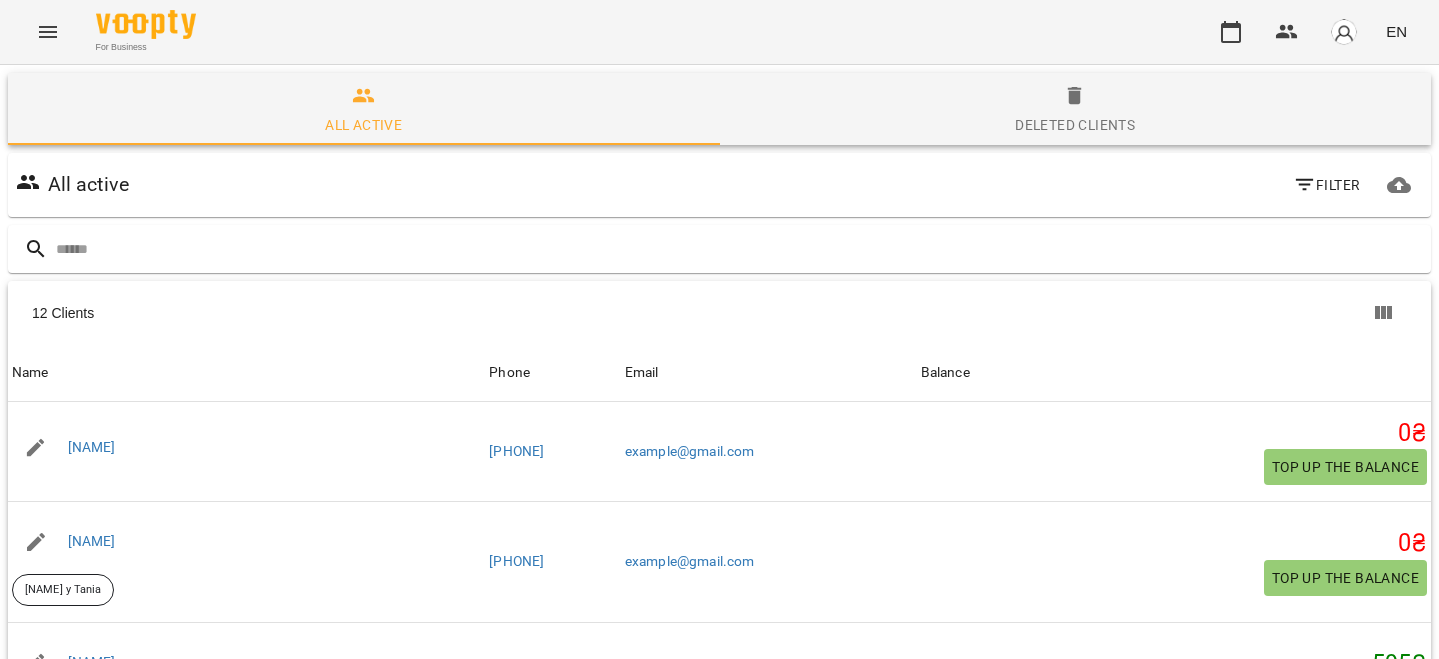 scroll, scrollTop: 256, scrollLeft: 0, axis: vertical 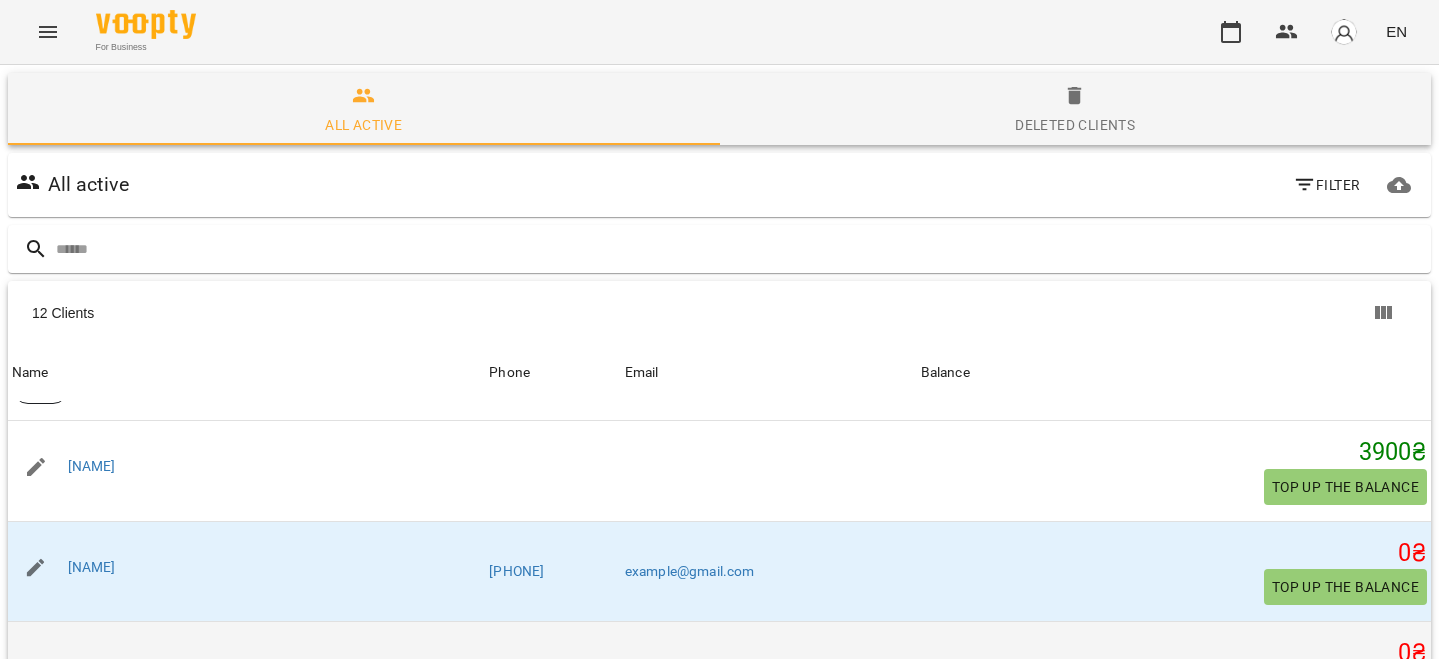 click on "[NAME]" at bounding box center (92, 667) 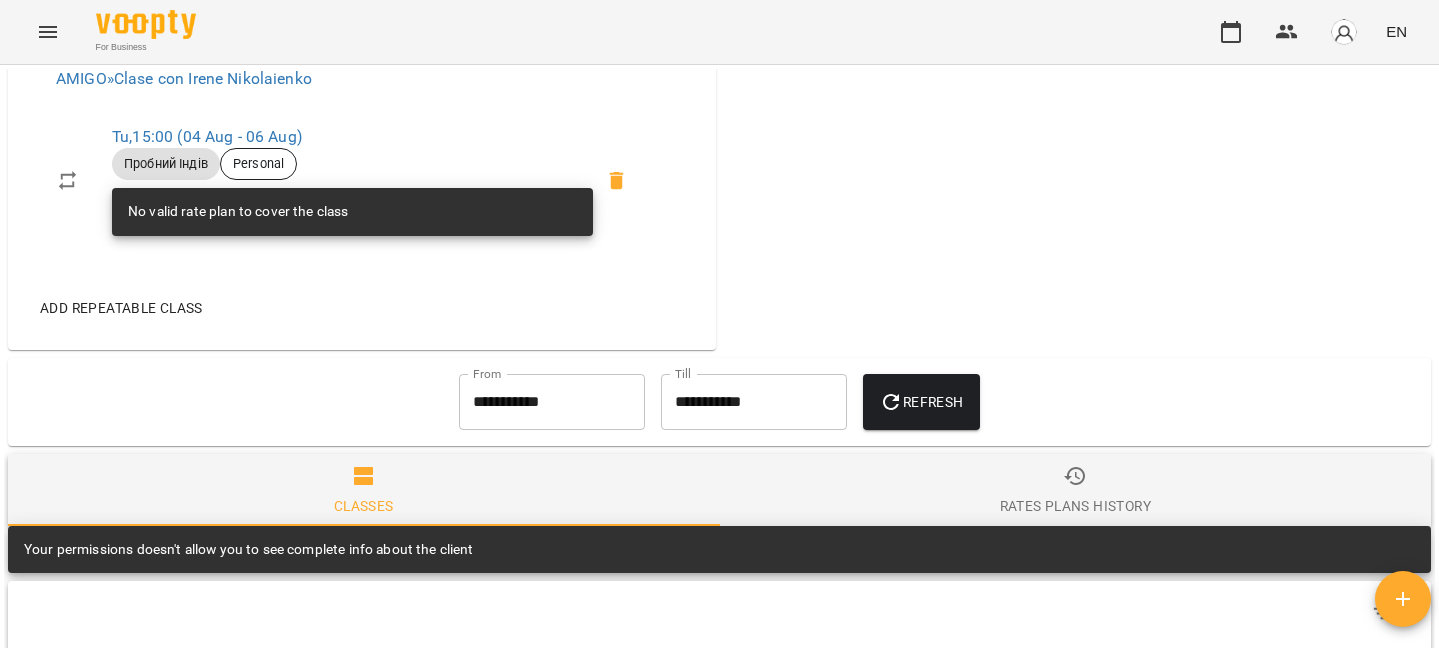 scroll, scrollTop: 910, scrollLeft: 0, axis: vertical 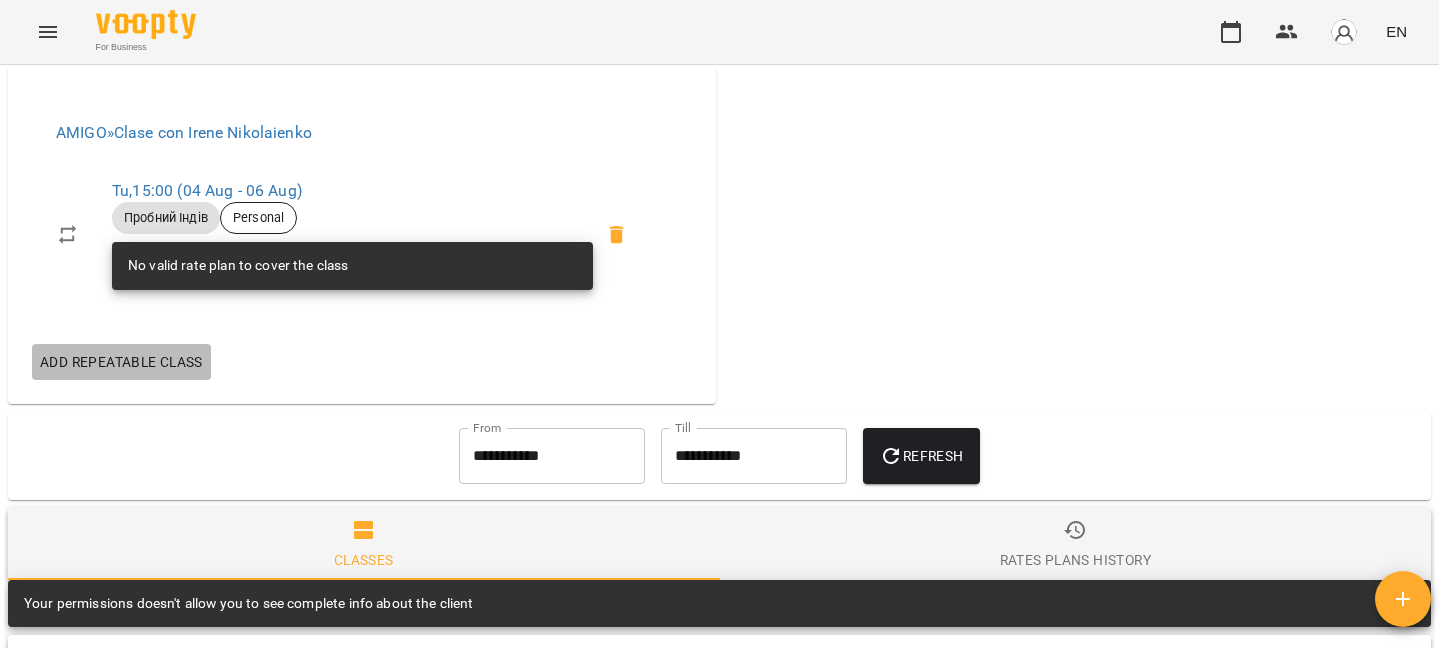click on "Add repeatable class" at bounding box center [121, 362] 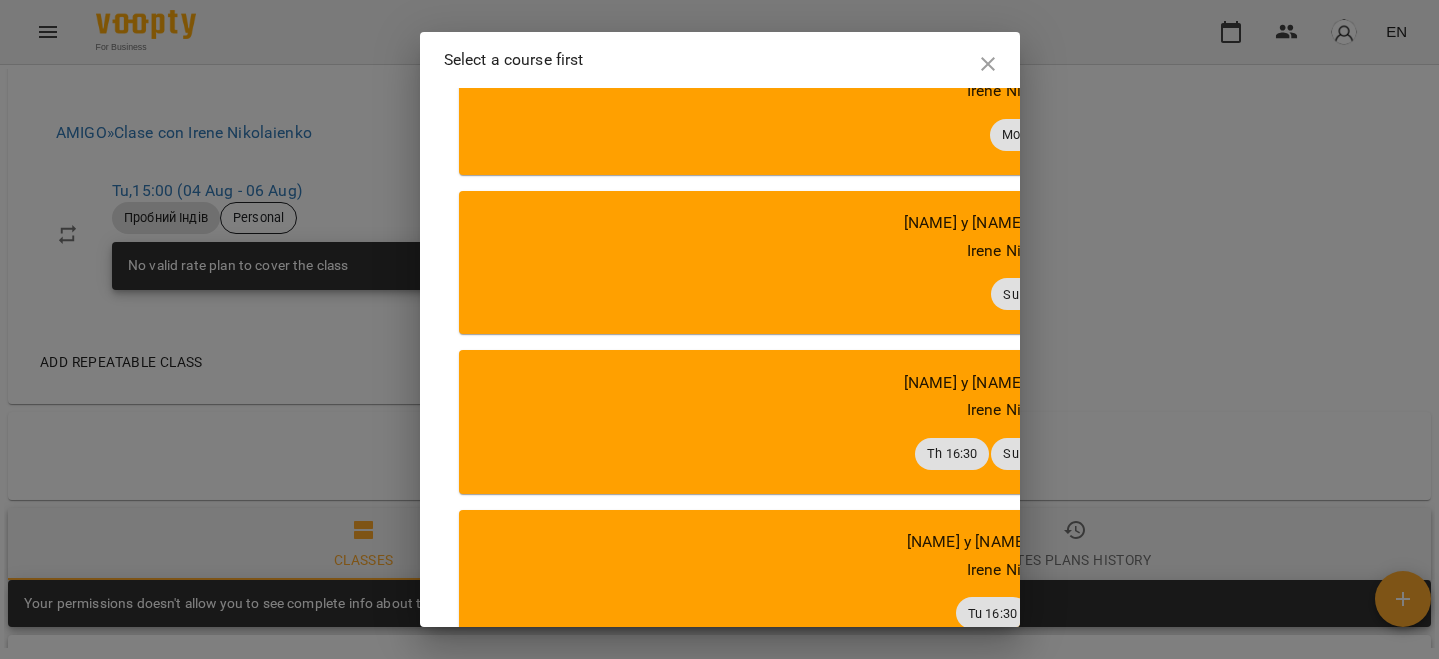 scroll, scrollTop: 1927, scrollLeft: 0, axis: vertical 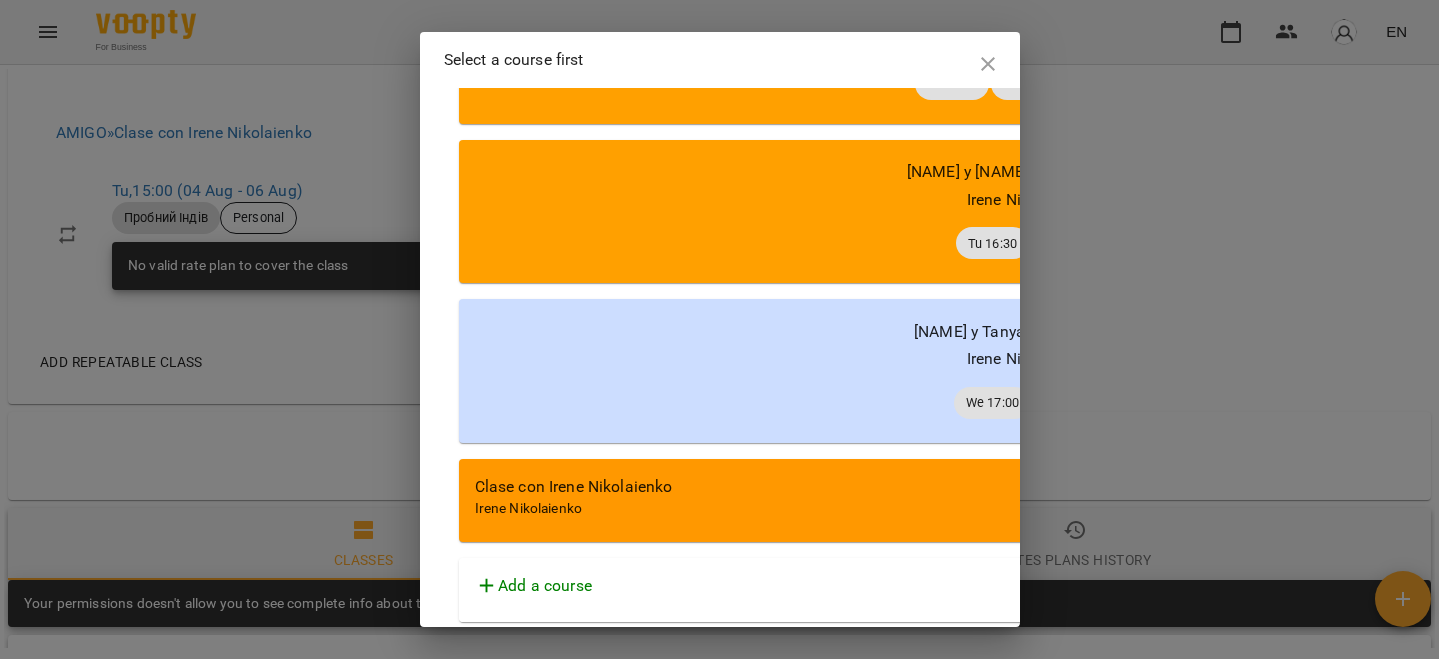 click on "Clase con Irene Nikolaienko" at bounding box center (1029, 487) 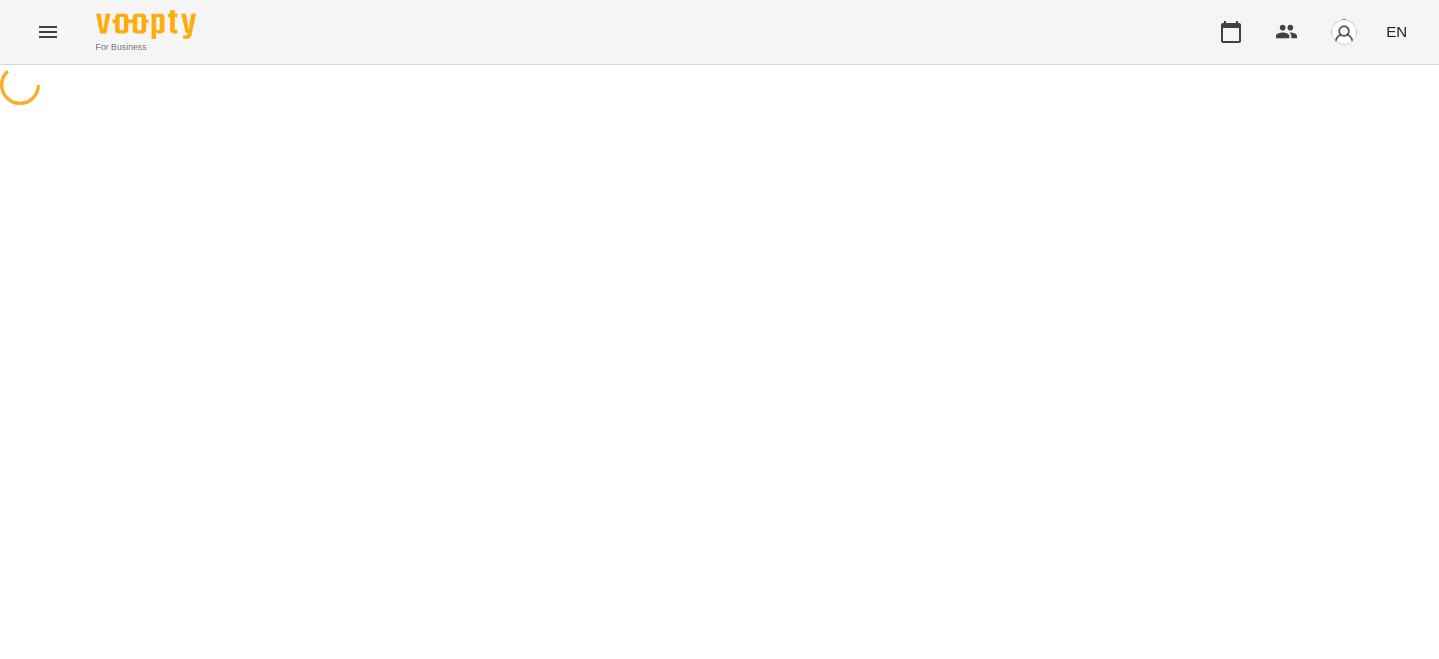 select on "**********" 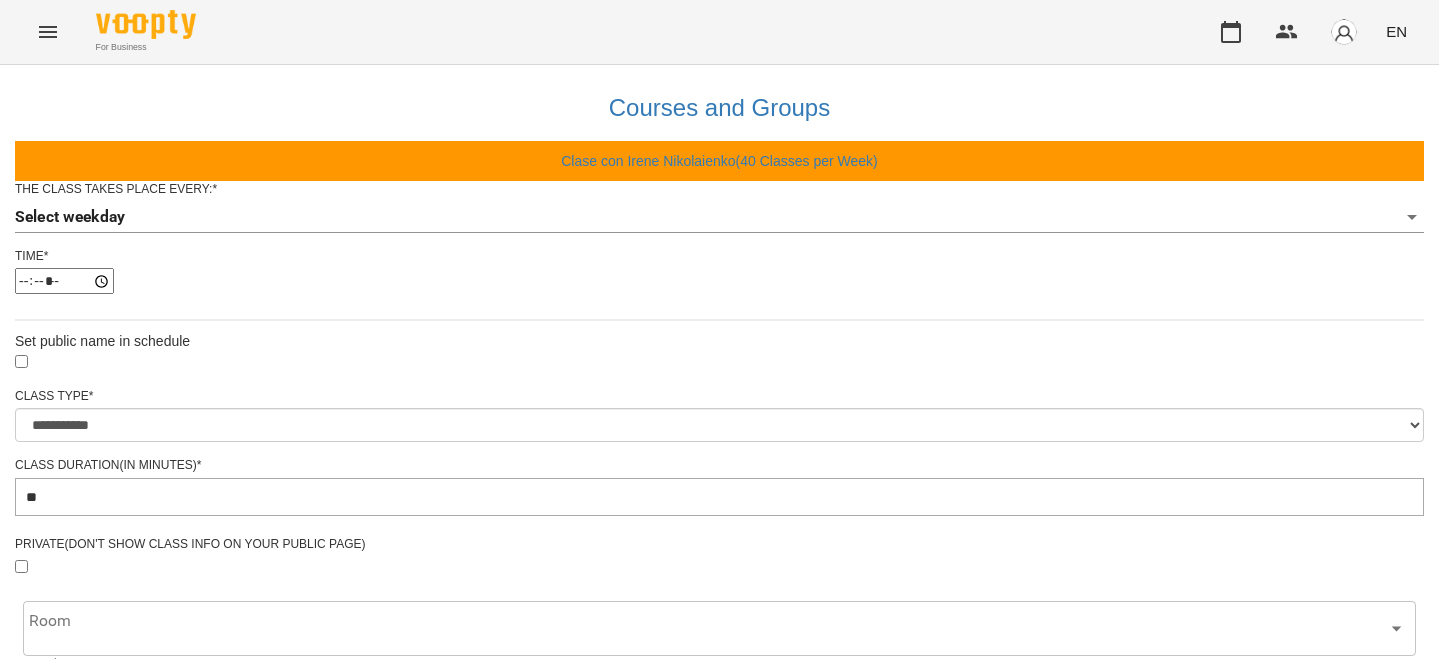 click on "**********" at bounding box center [719, 608] 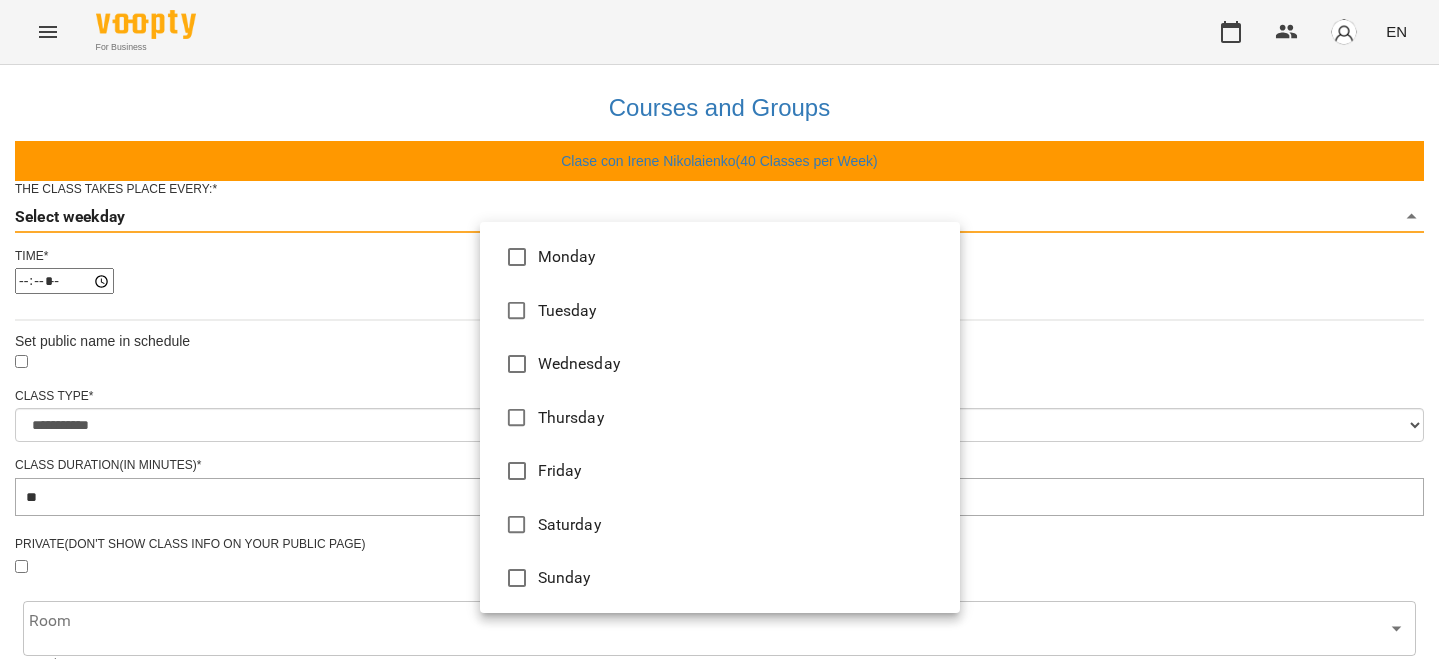 type on "*" 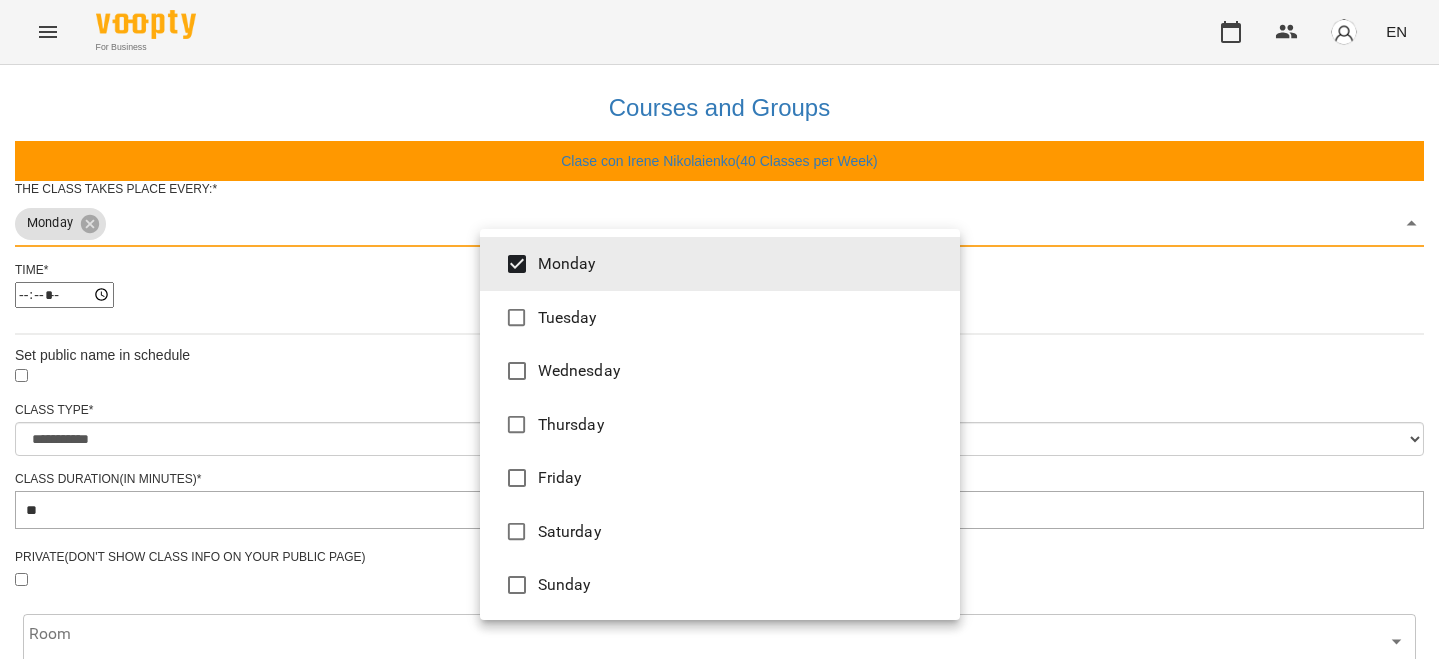 click at bounding box center (719, 329) 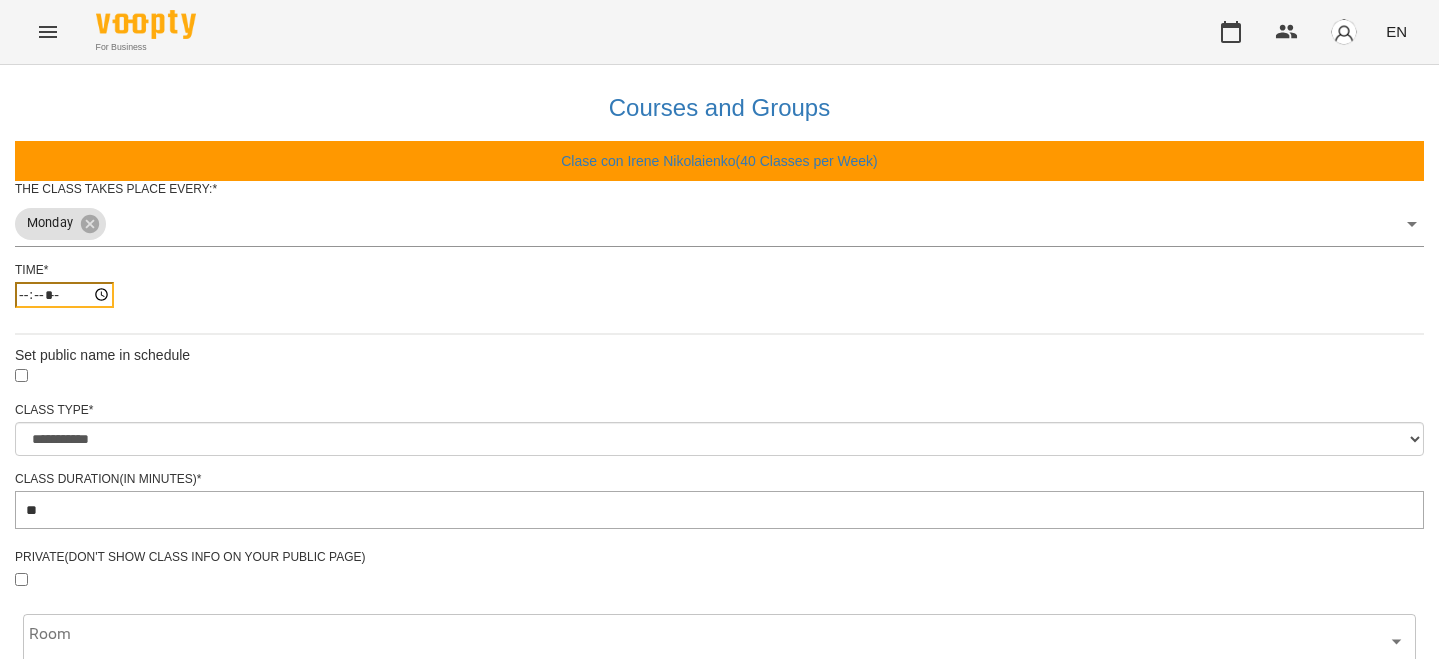 click on "*****" at bounding box center [64, 295] 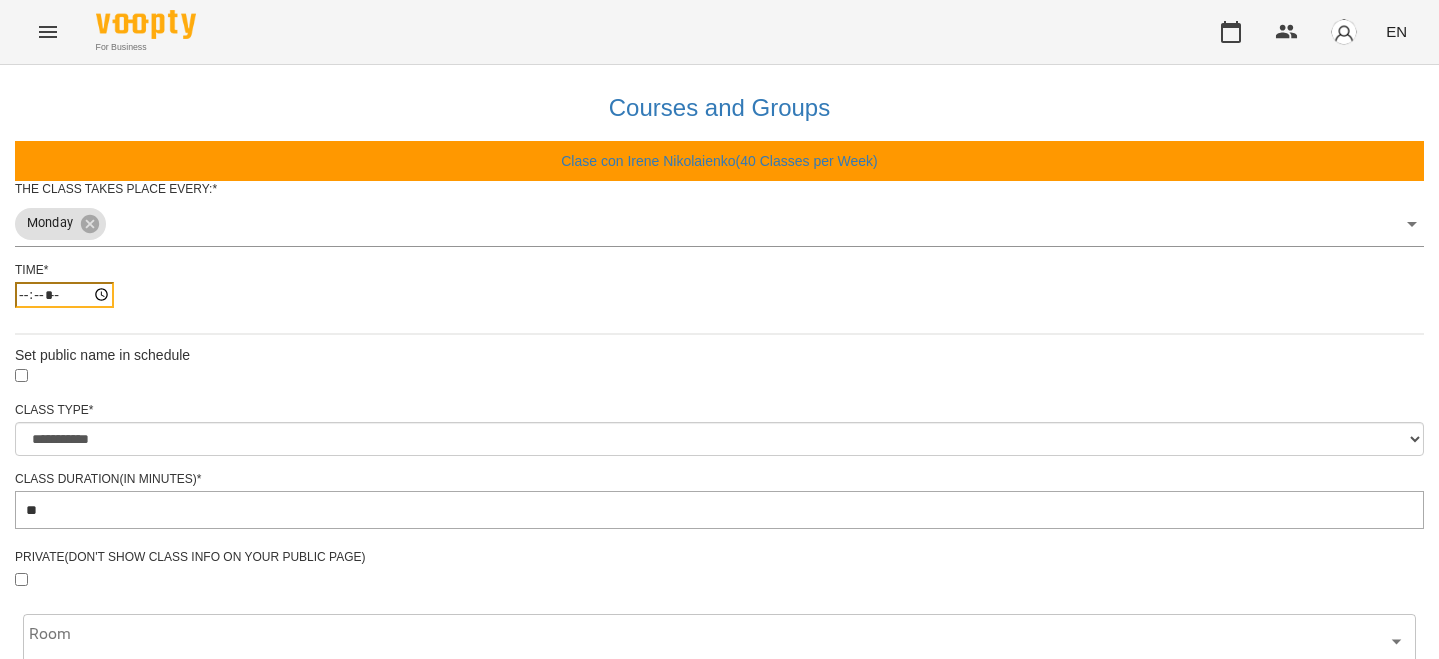 type on "*****" 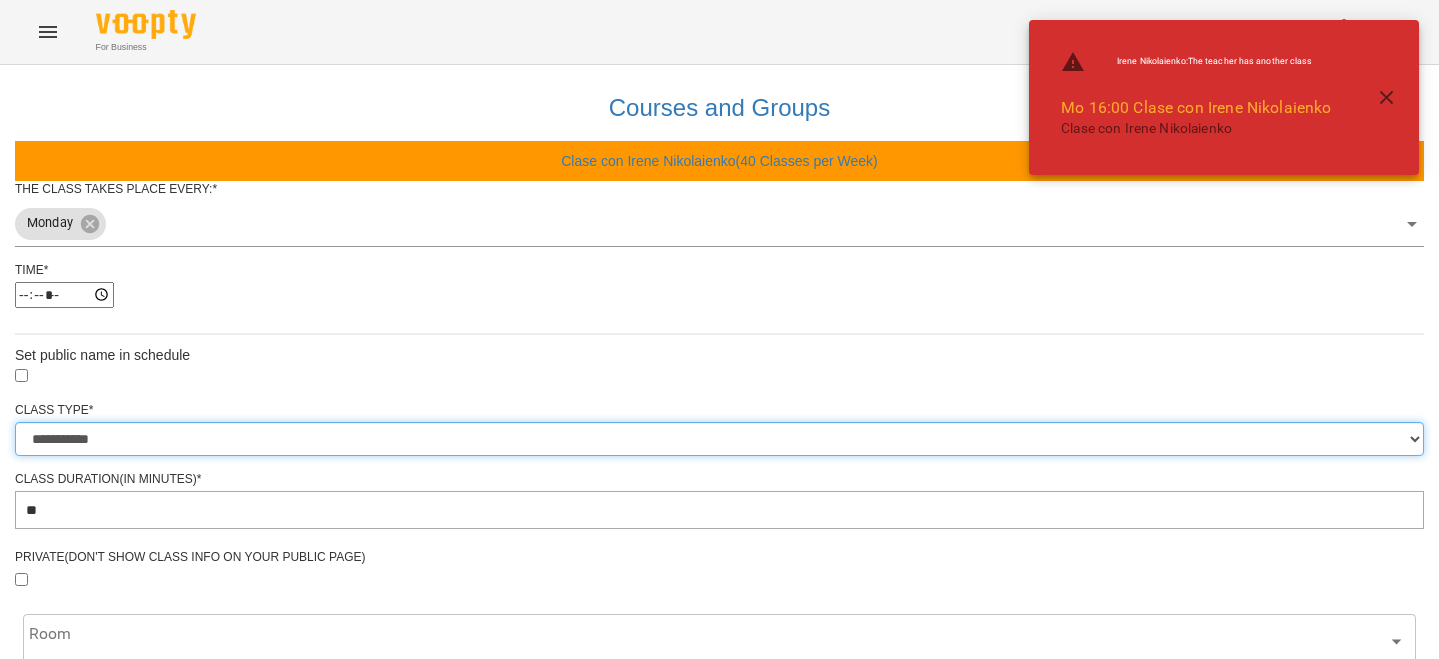 click on "**********" at bounding box center [719, 439] 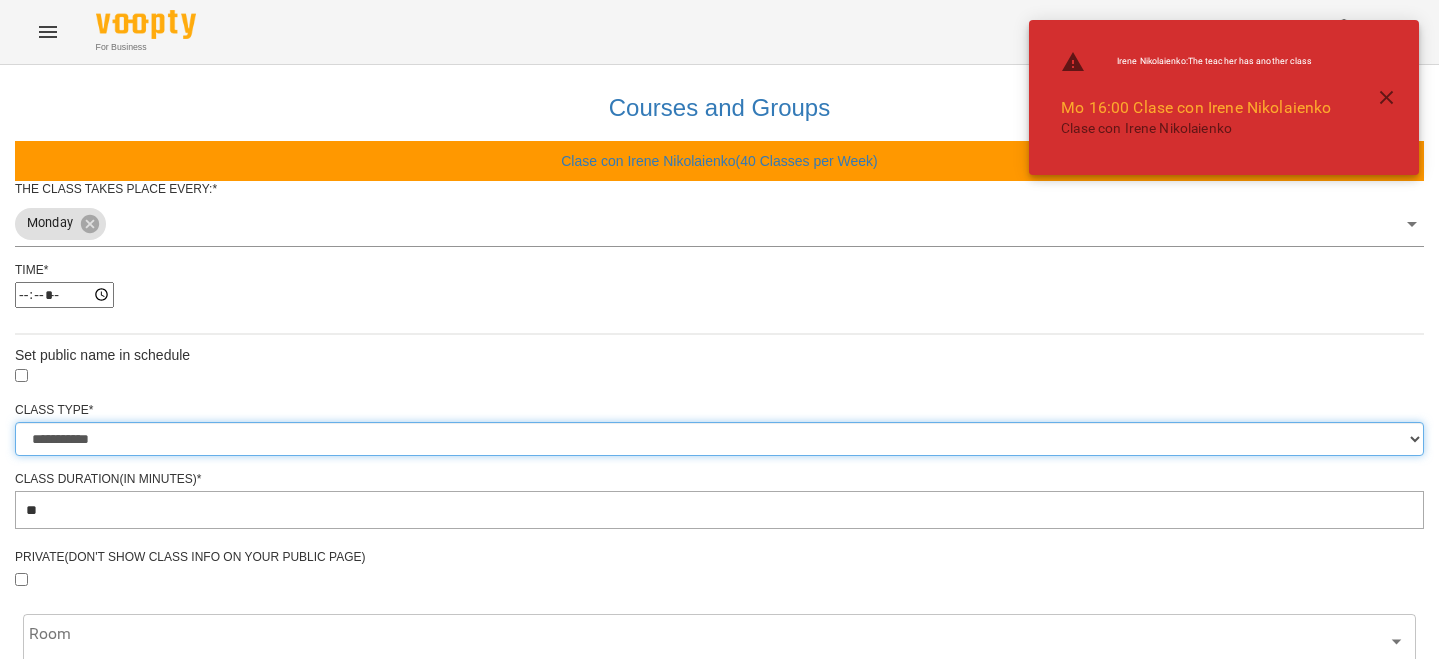 select on "**********" 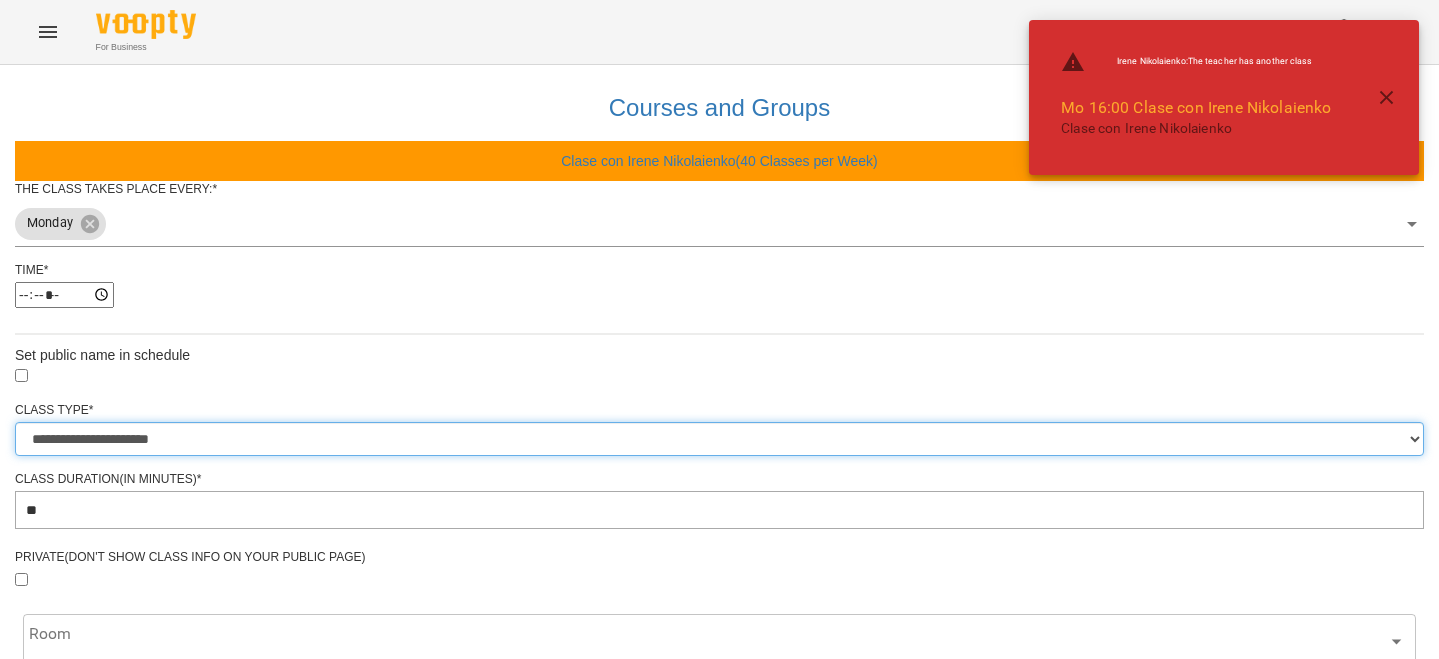 type on "**" 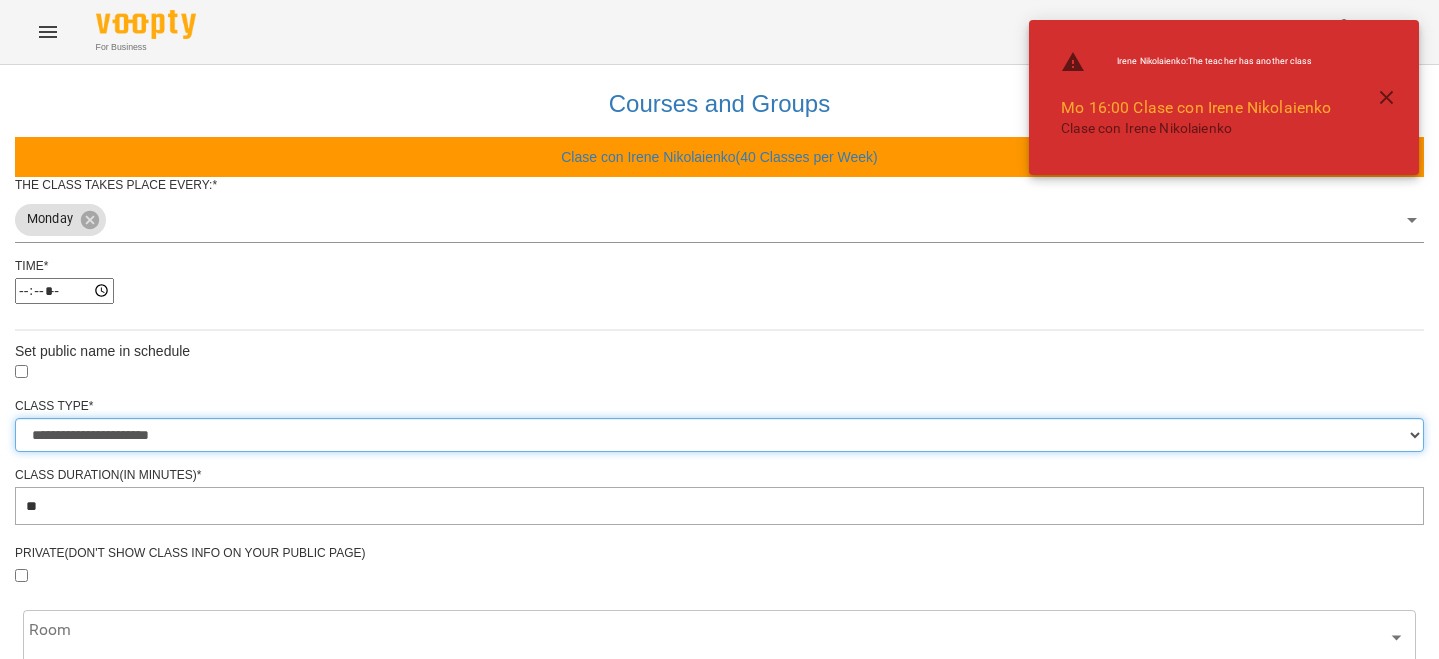 scroll, scrollTop: 677, scrollLeft: 0, axis: vertical 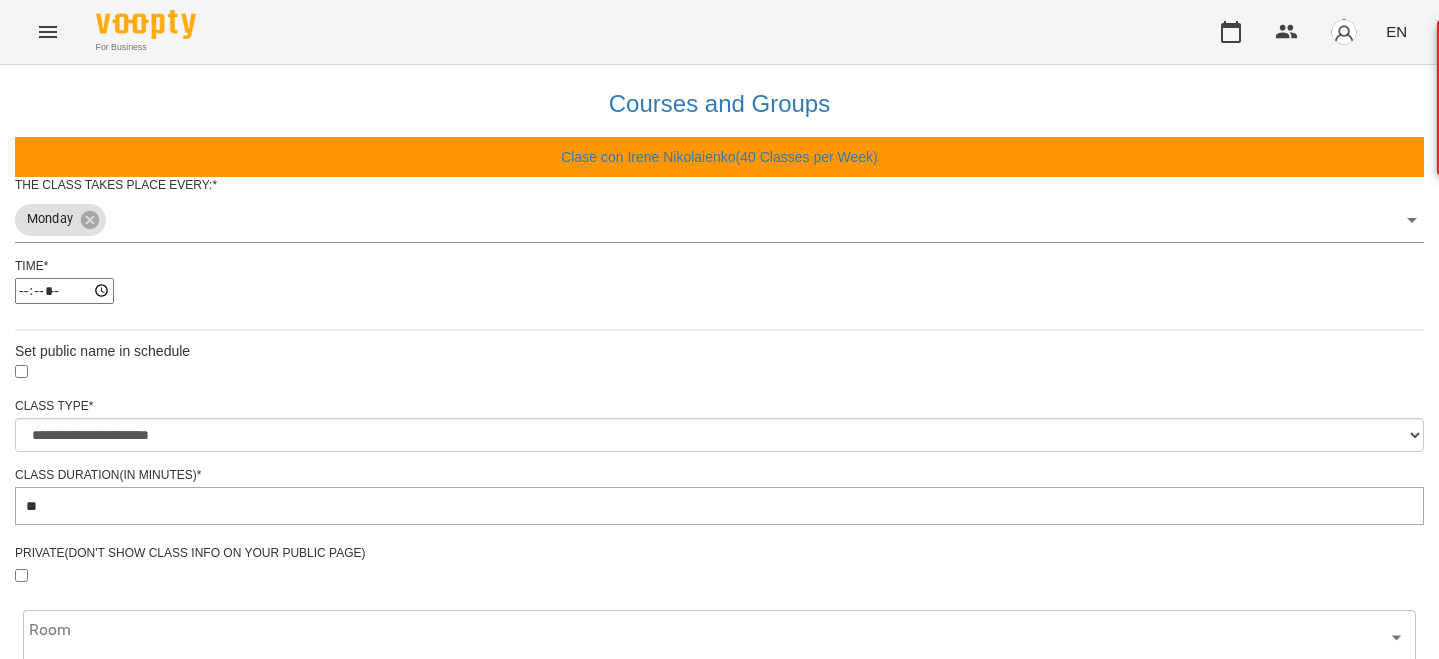 click on "**********" at bounding box center [108, 1152] 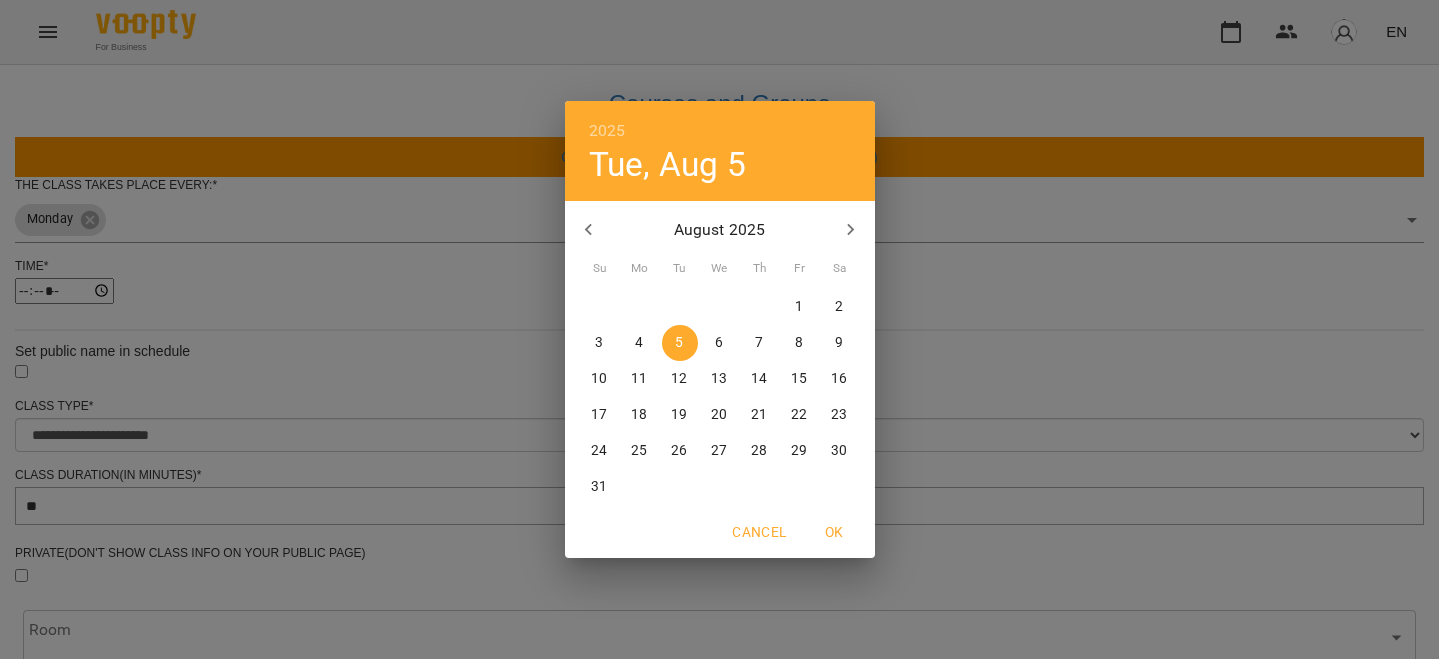 click on "10" at bounding box center [599, 379] 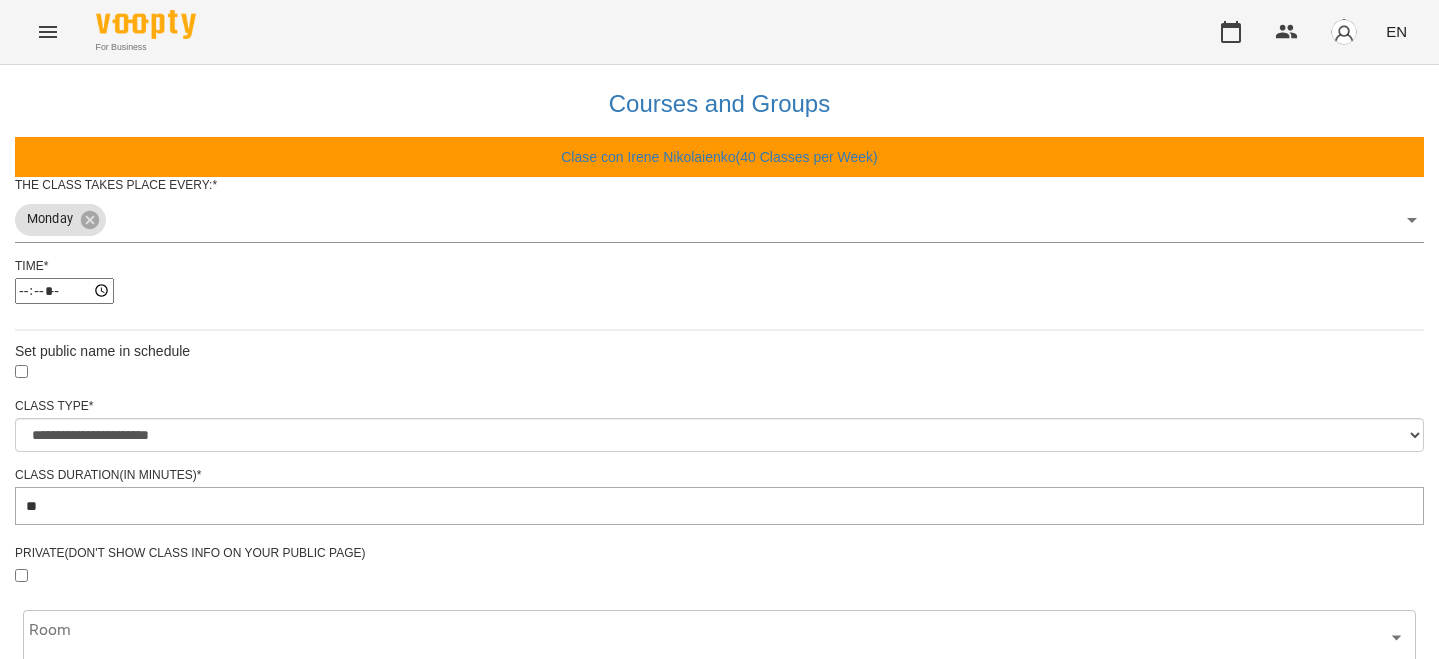 scroll, scrollTop: 733, scrollLeft: 0, axis: vertical 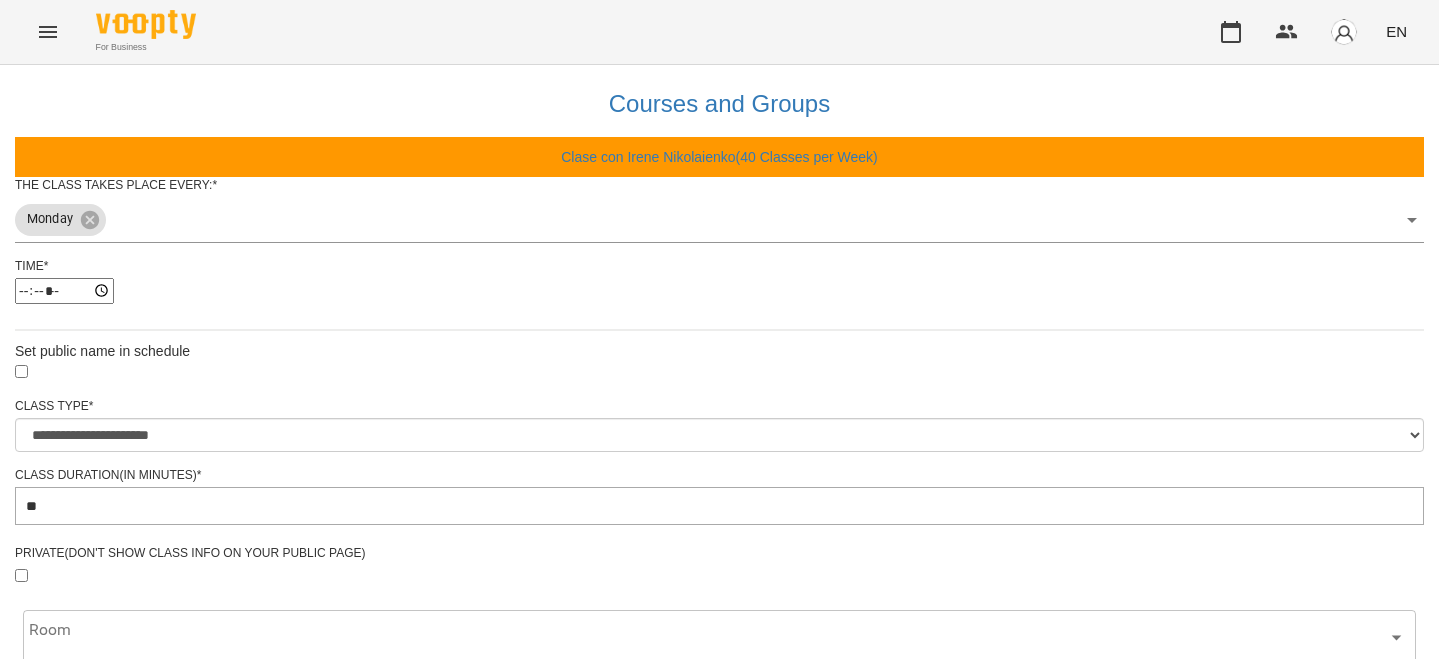 click on "Update Class's Schedule" at bounding box center (719, 1255) 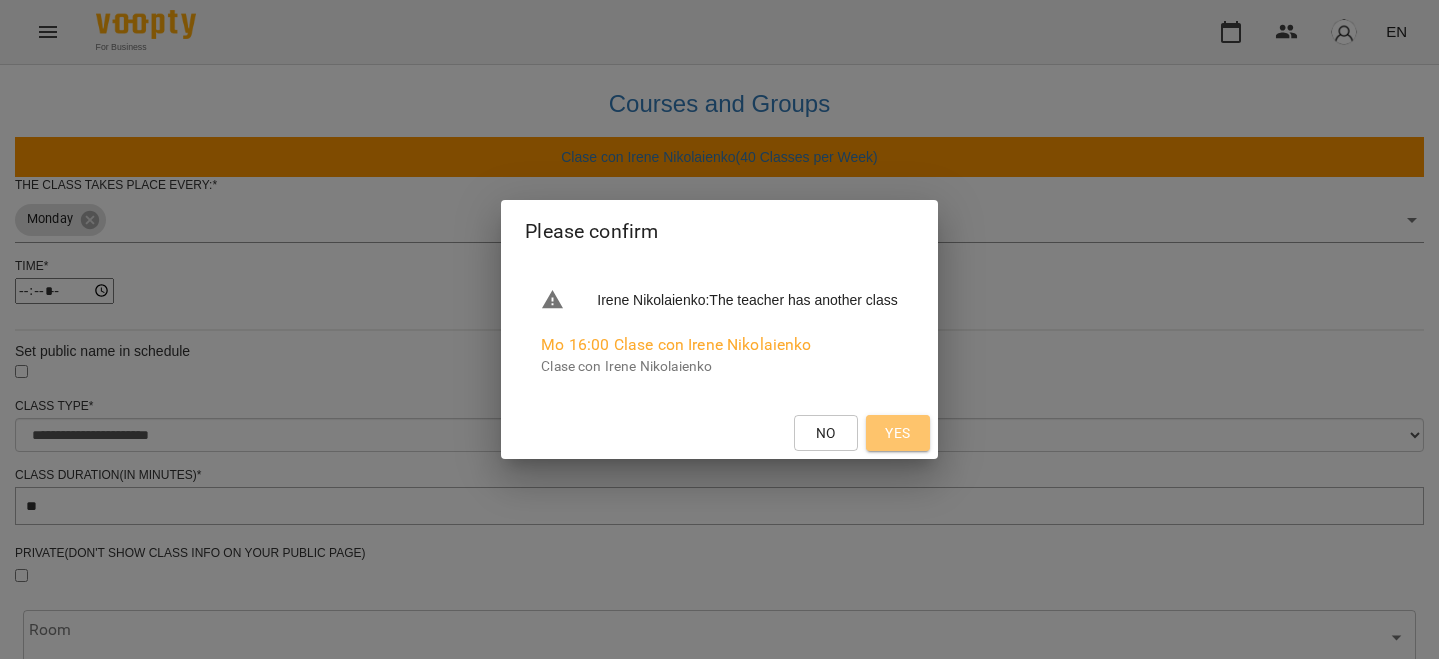 click on "Yes" at bounding box center [898, 433] 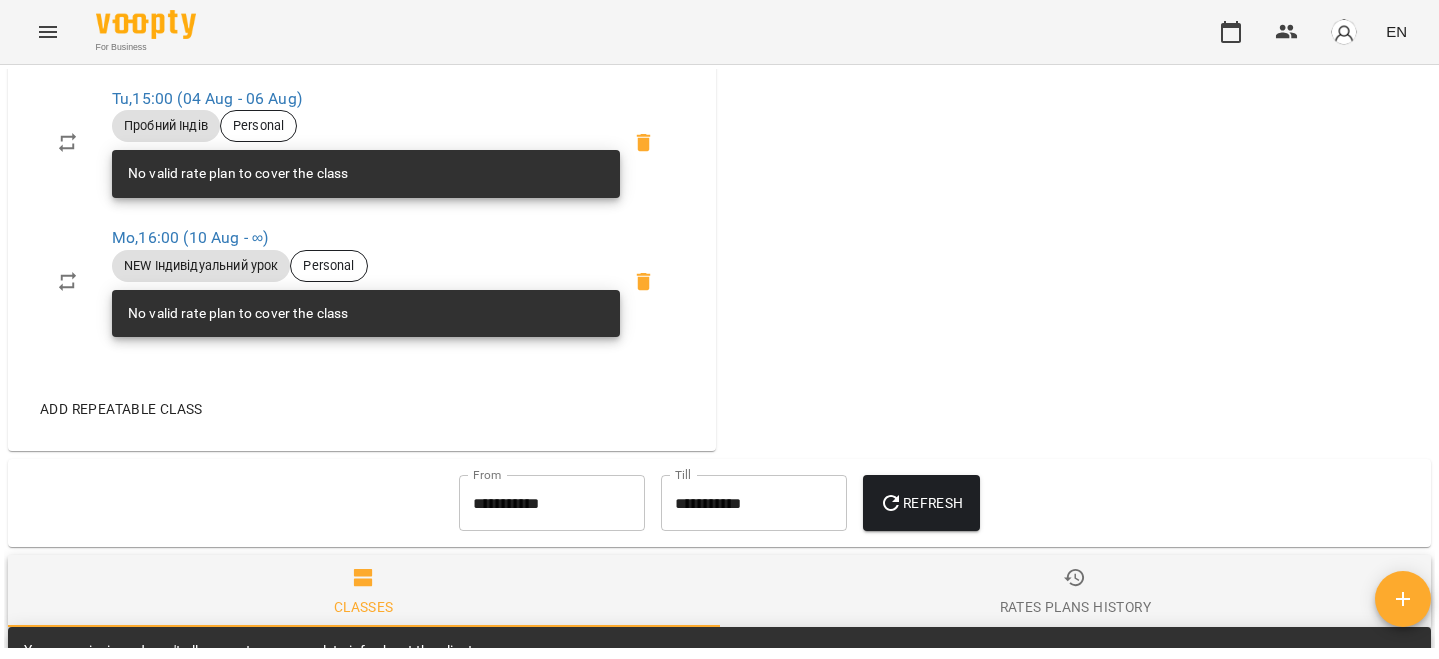 scroll, scrollTop: 986, scrollLeft: 0, axis: vertical 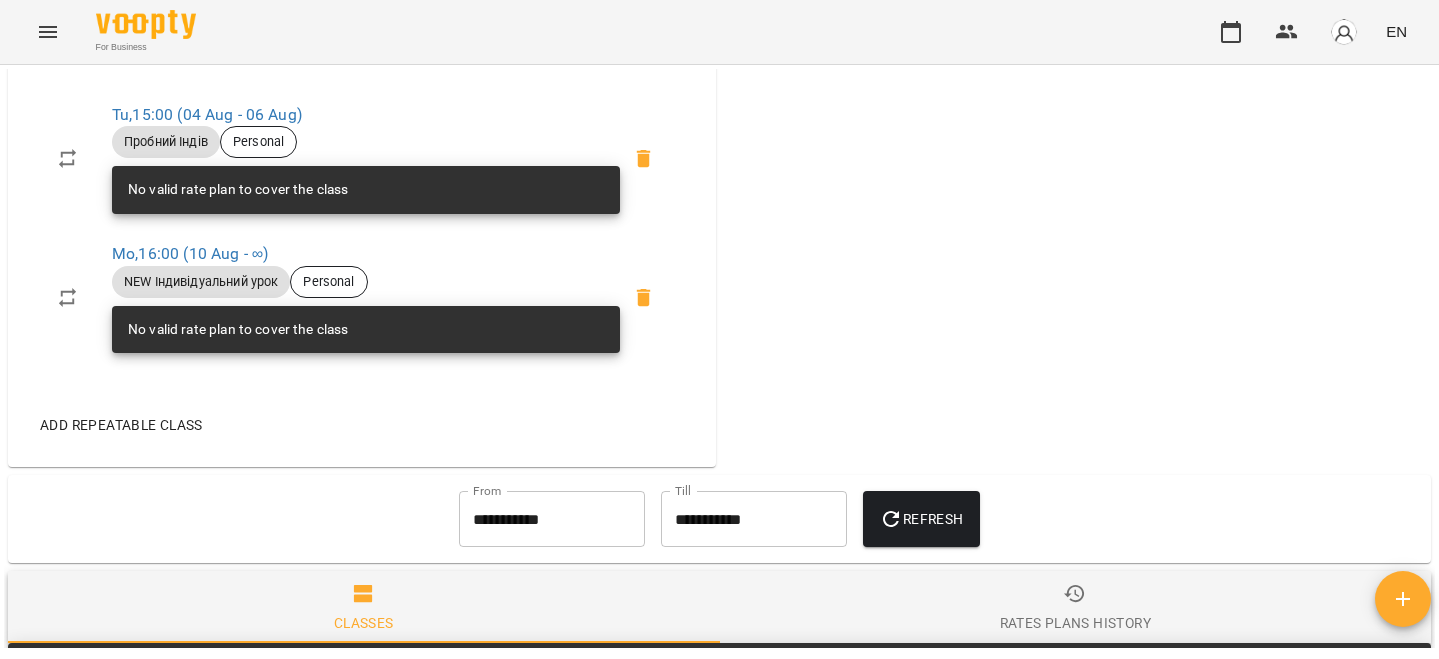 click on "Add repeatable class" at bounding box center [121, 425] 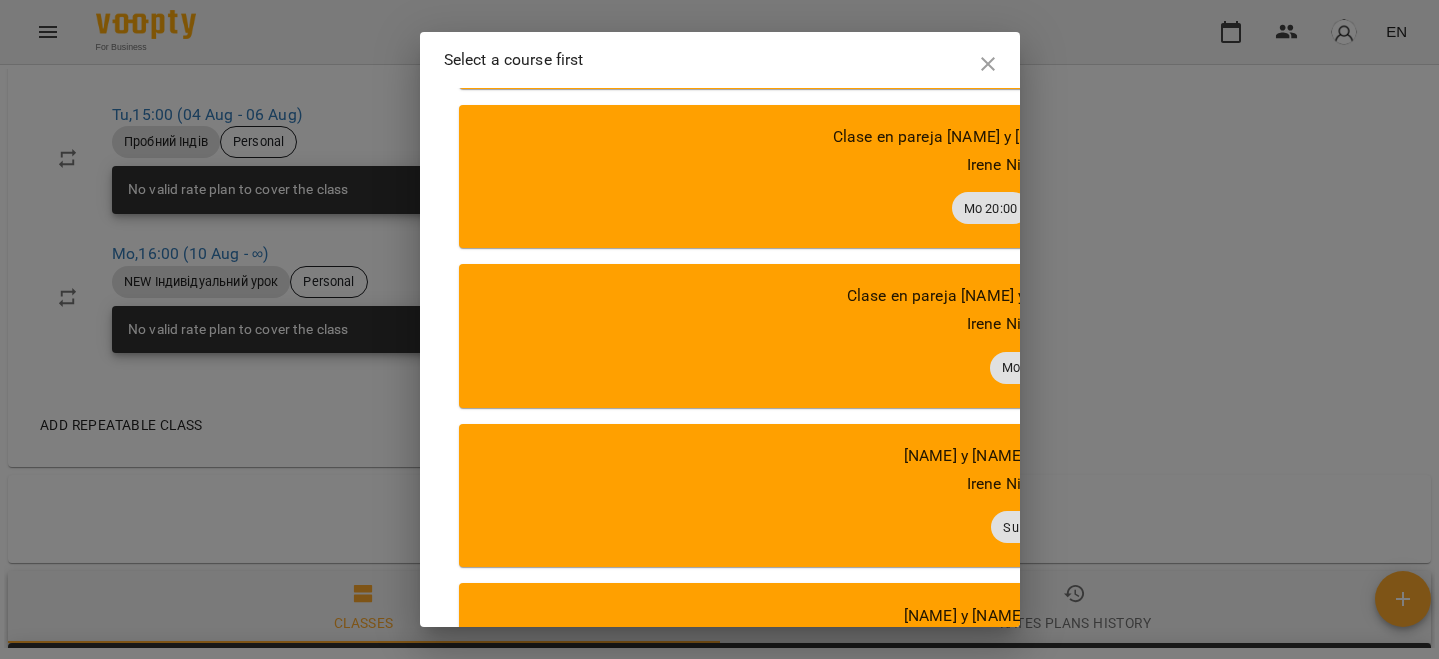 scroll, scrollTop: 1775, scrollLeft: 0, axis: vertical 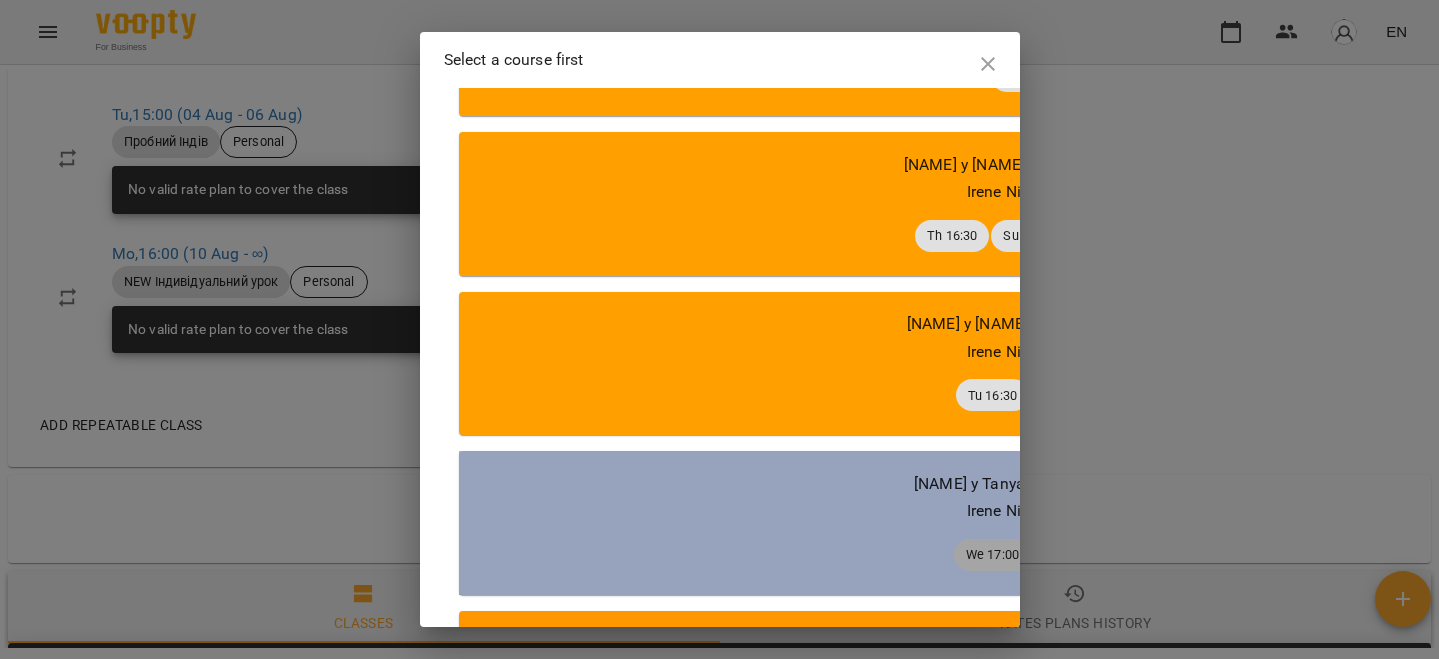click on "[NAME] y Tanya [NAME] y Tania" at bounding box center [1029, 483] 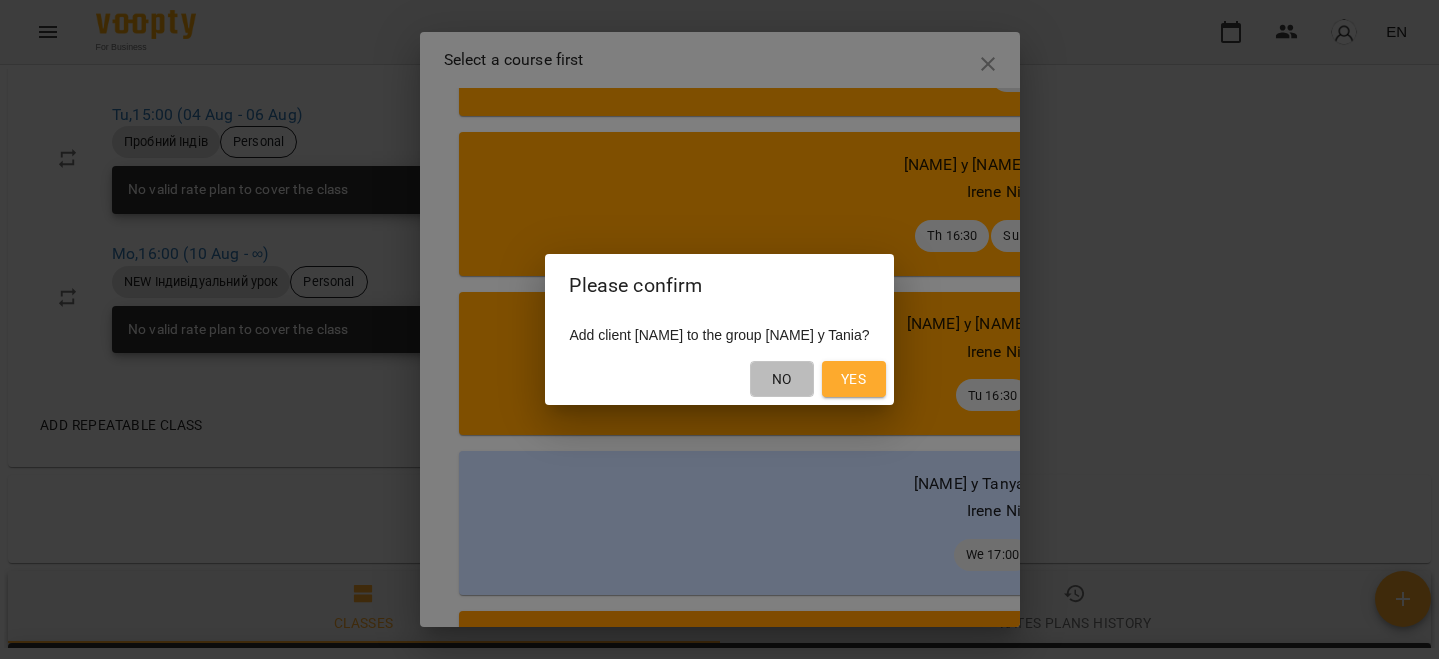 click on "No" at bounding box center [782, 379] 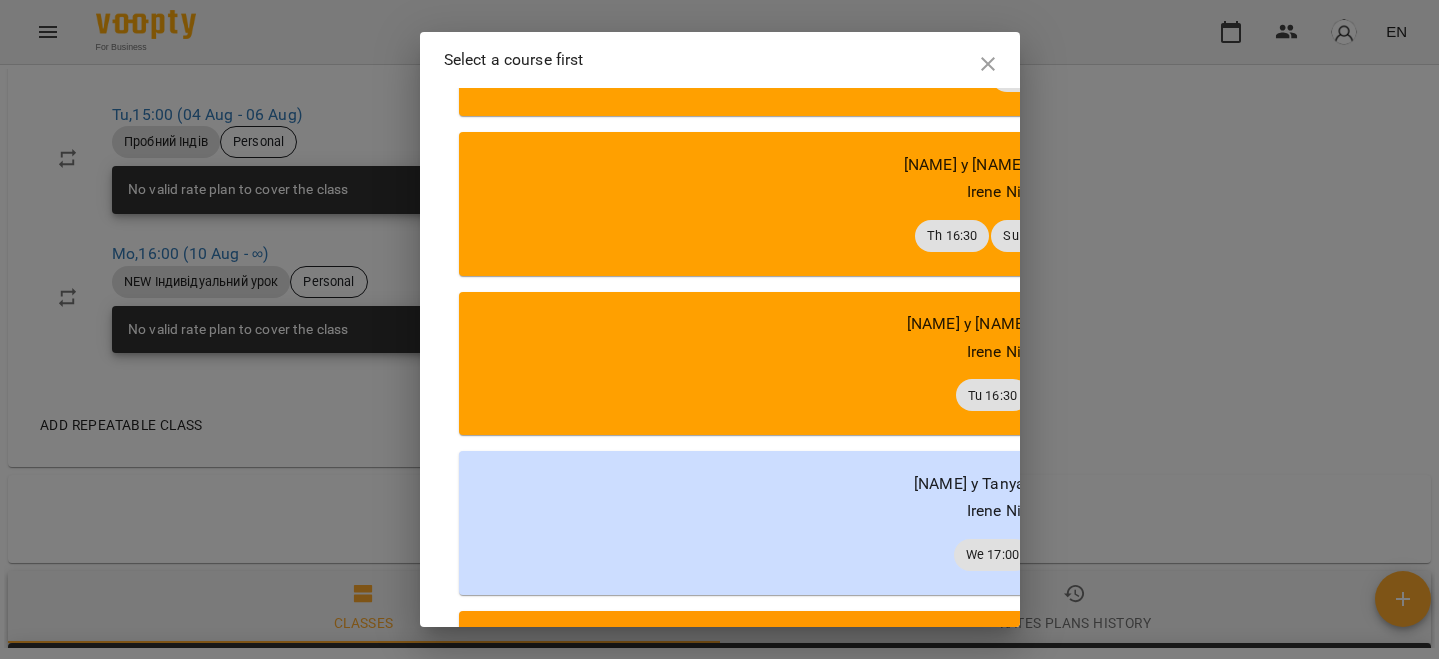 scroll, scrollTop: 1927, scrollLeft: 0, axis: vertical 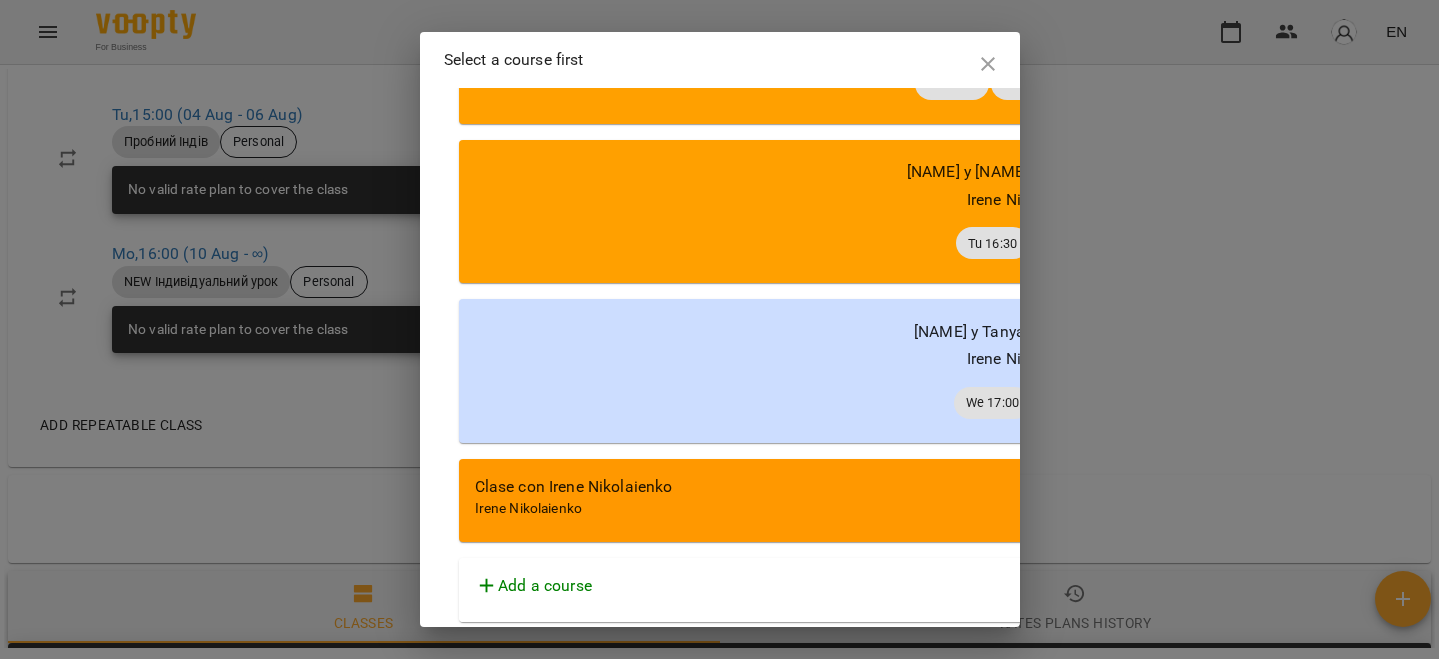 click on "Irene Nikolaienko" at bounding box center (1029, 509) 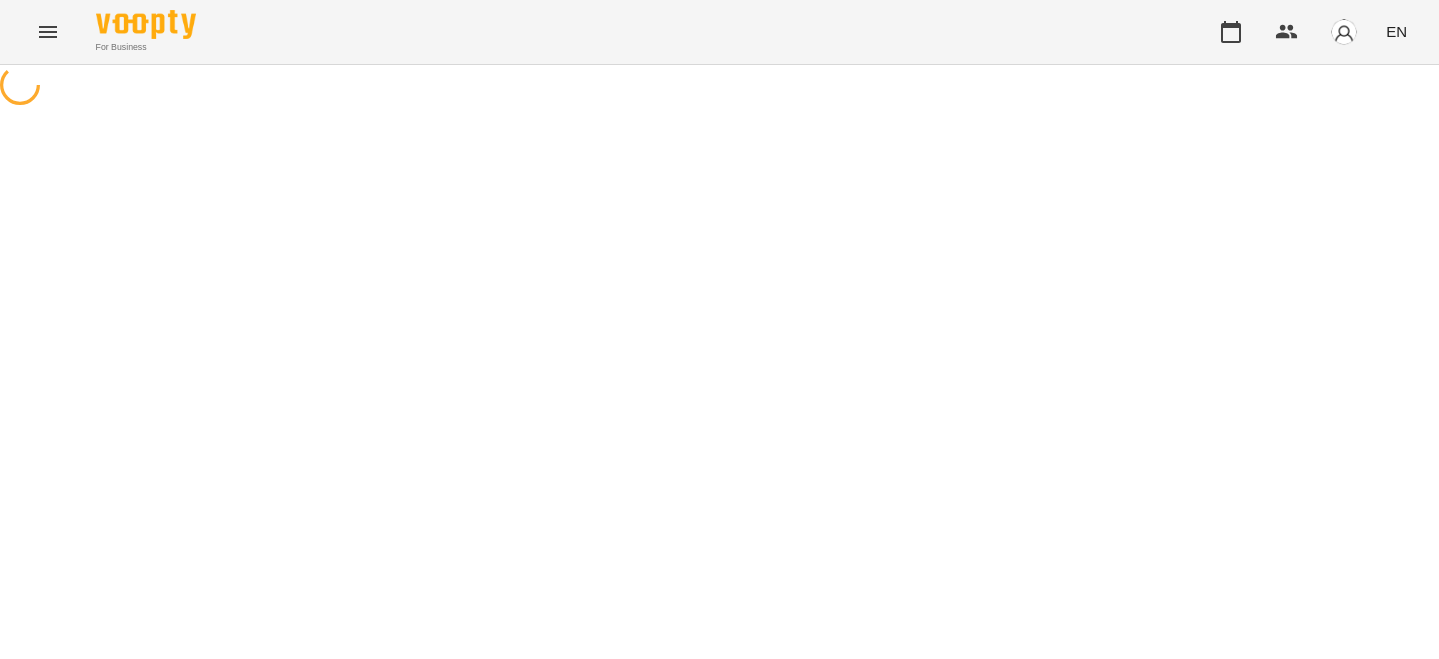 scroll, scrollTop: 0, scrollLeft: 0, axis: both 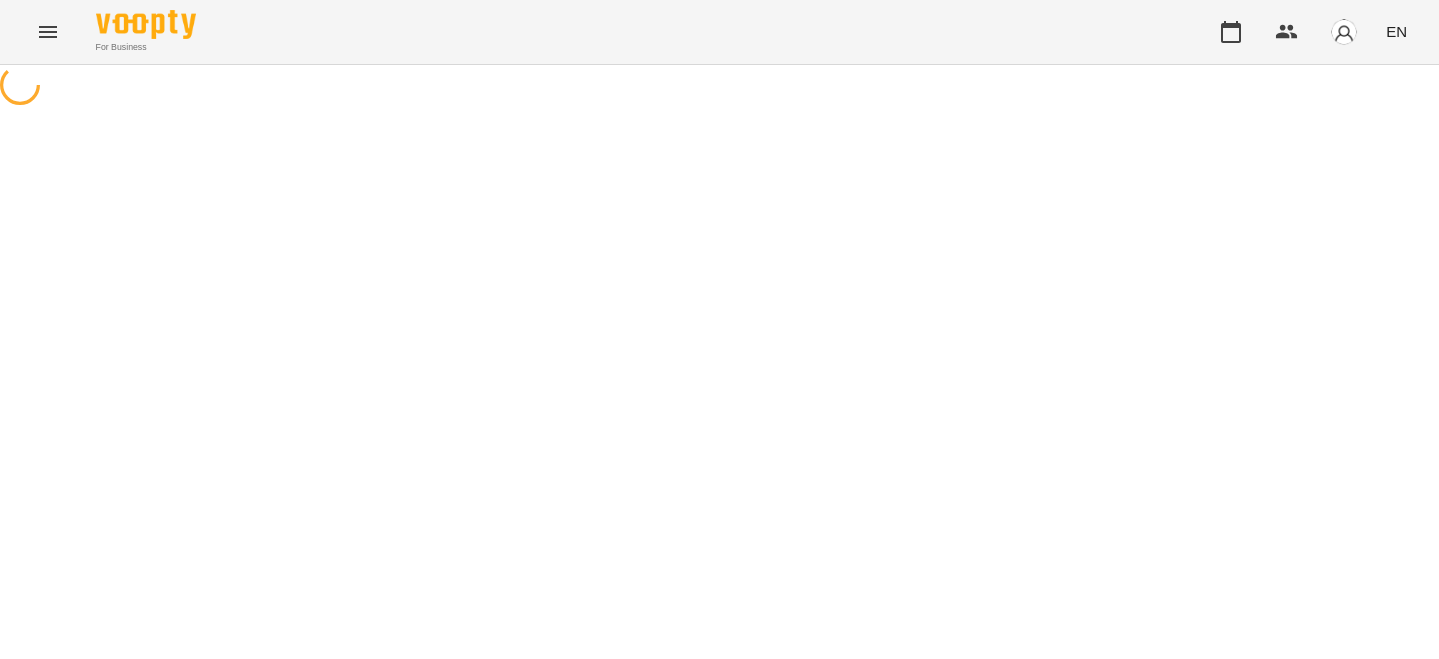 select on "**********" 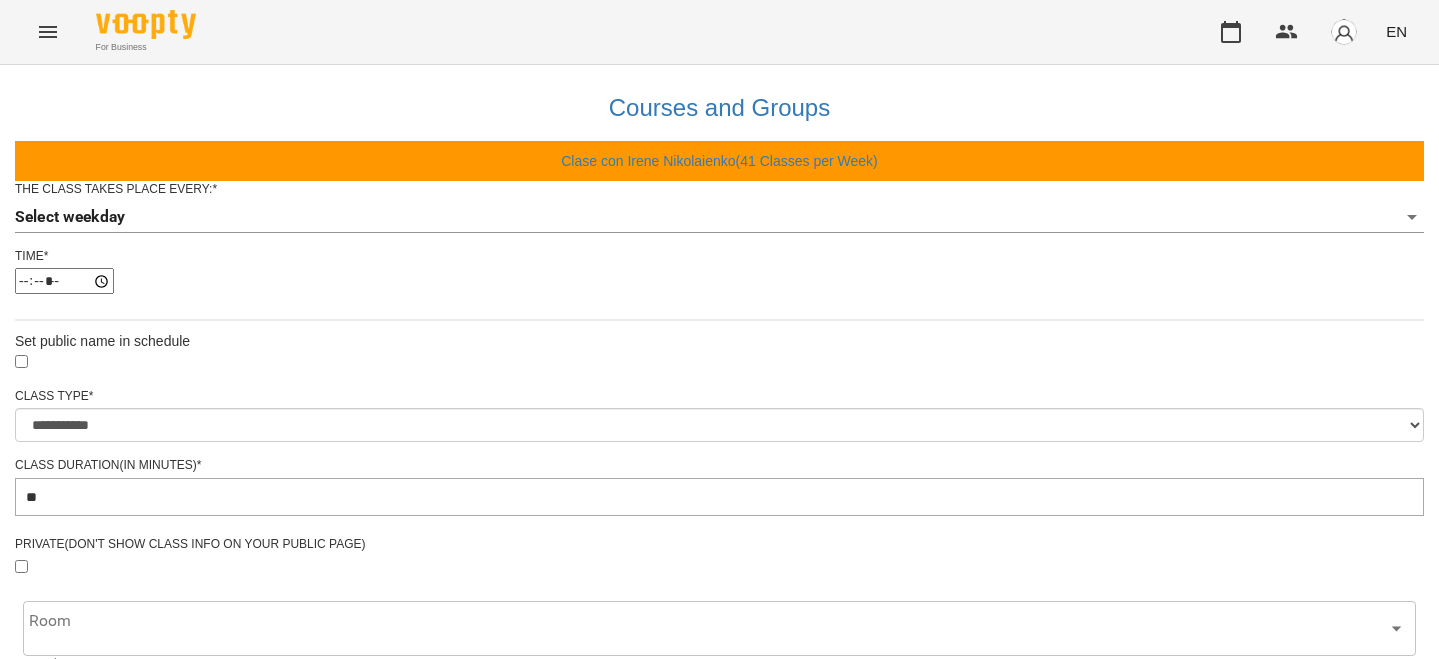 click on "**********" at bounding box center (719, 608) 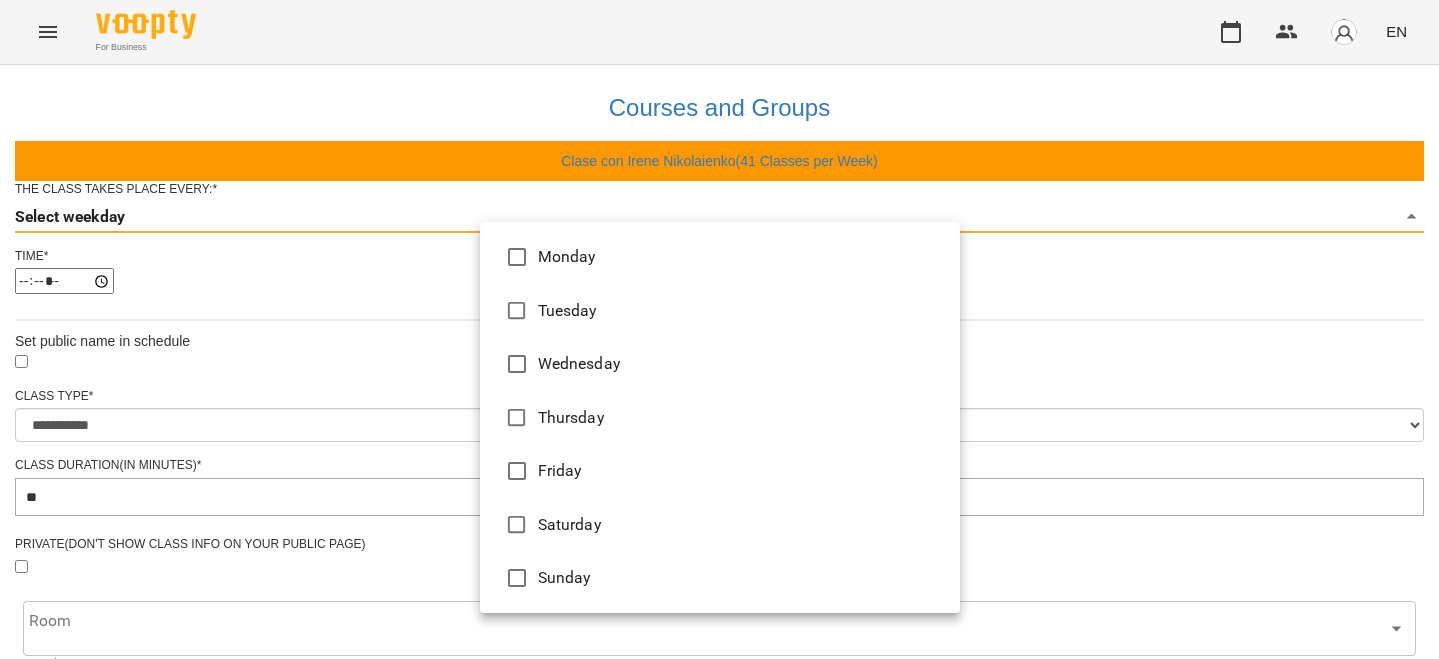 click on "Tuesday" at bounding box center [720, 311] 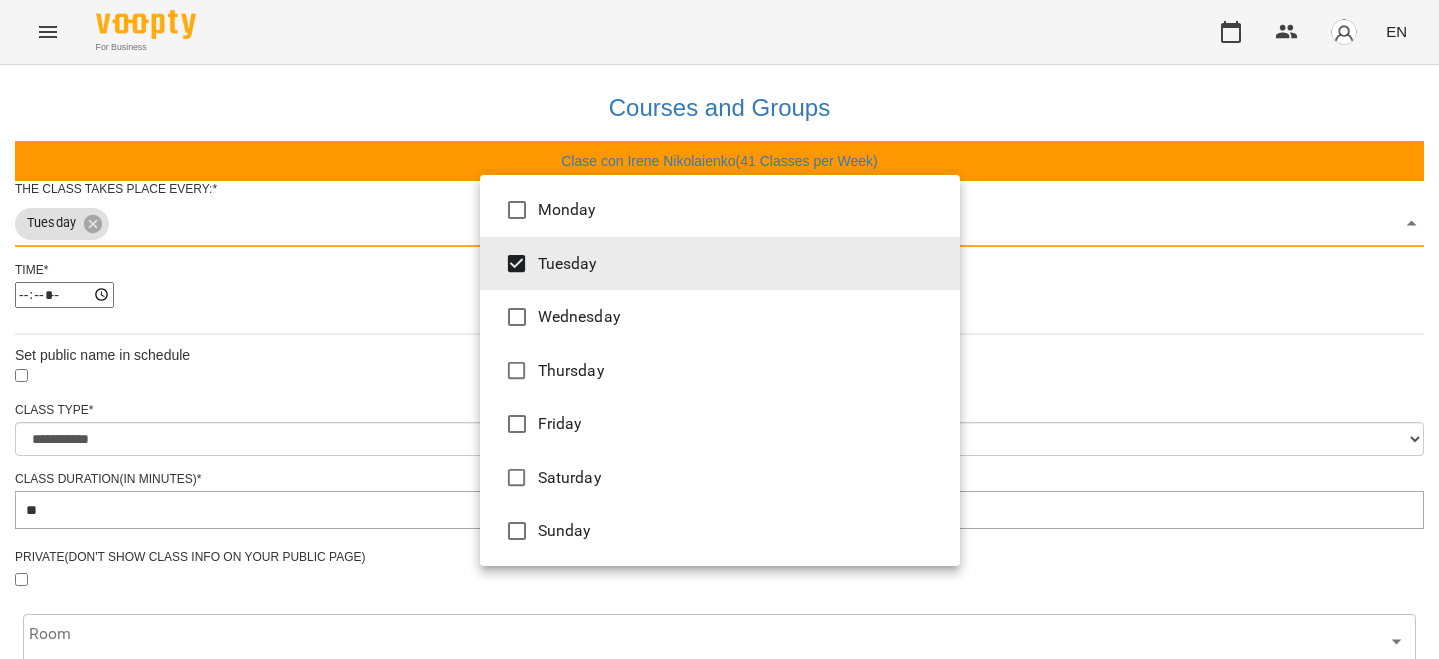 type on "***" 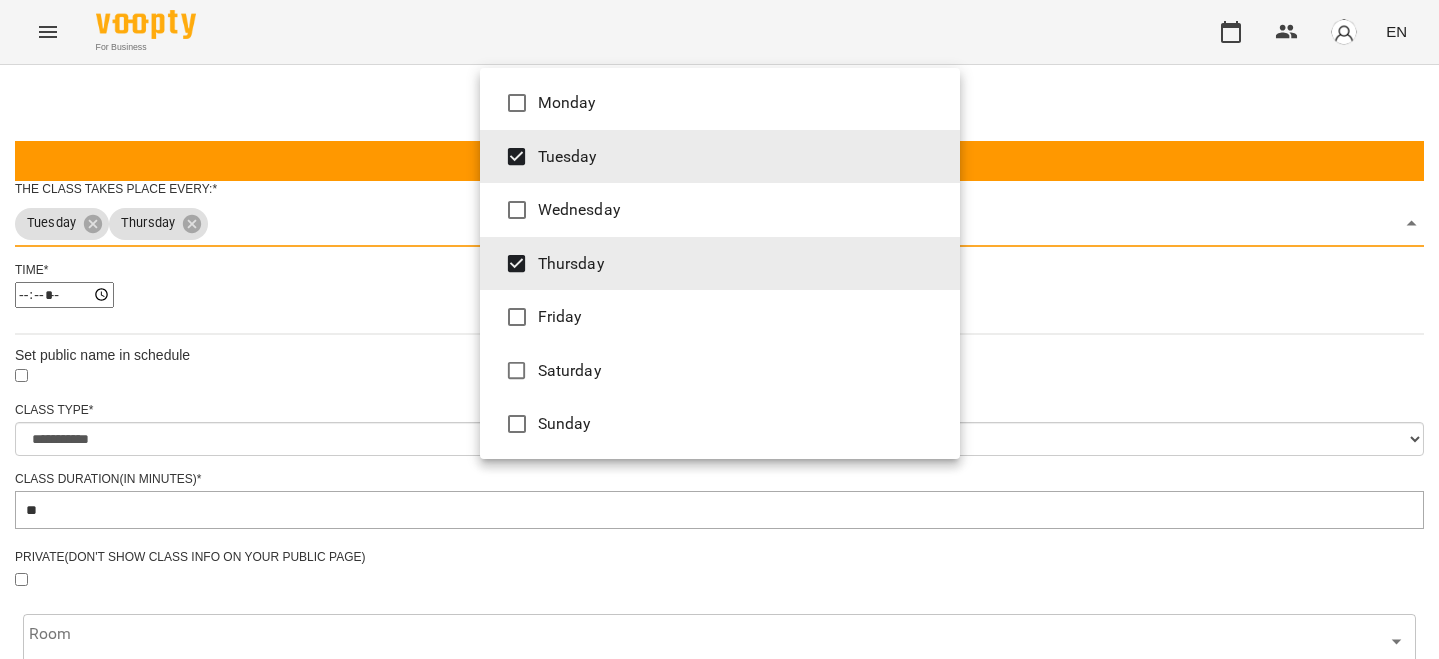 click at bounding box center (719, 329) 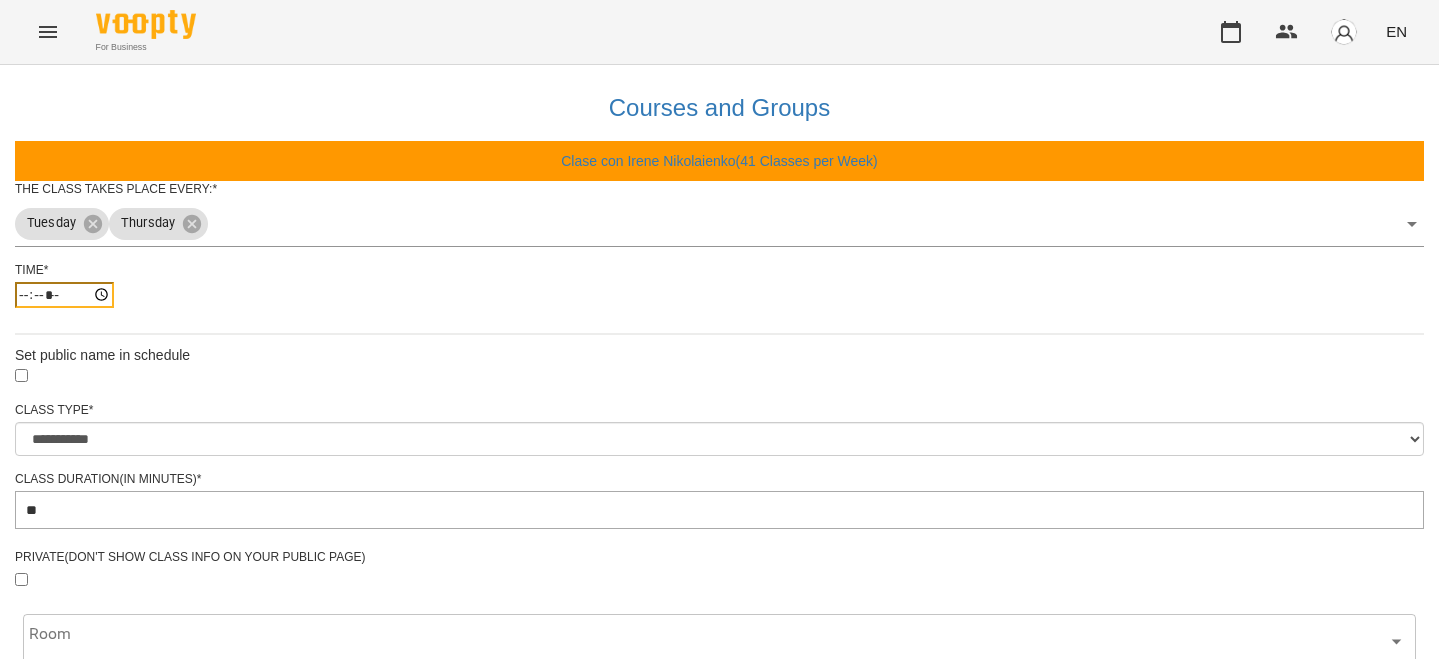 click on "*****" at bounding box center (64, 295) 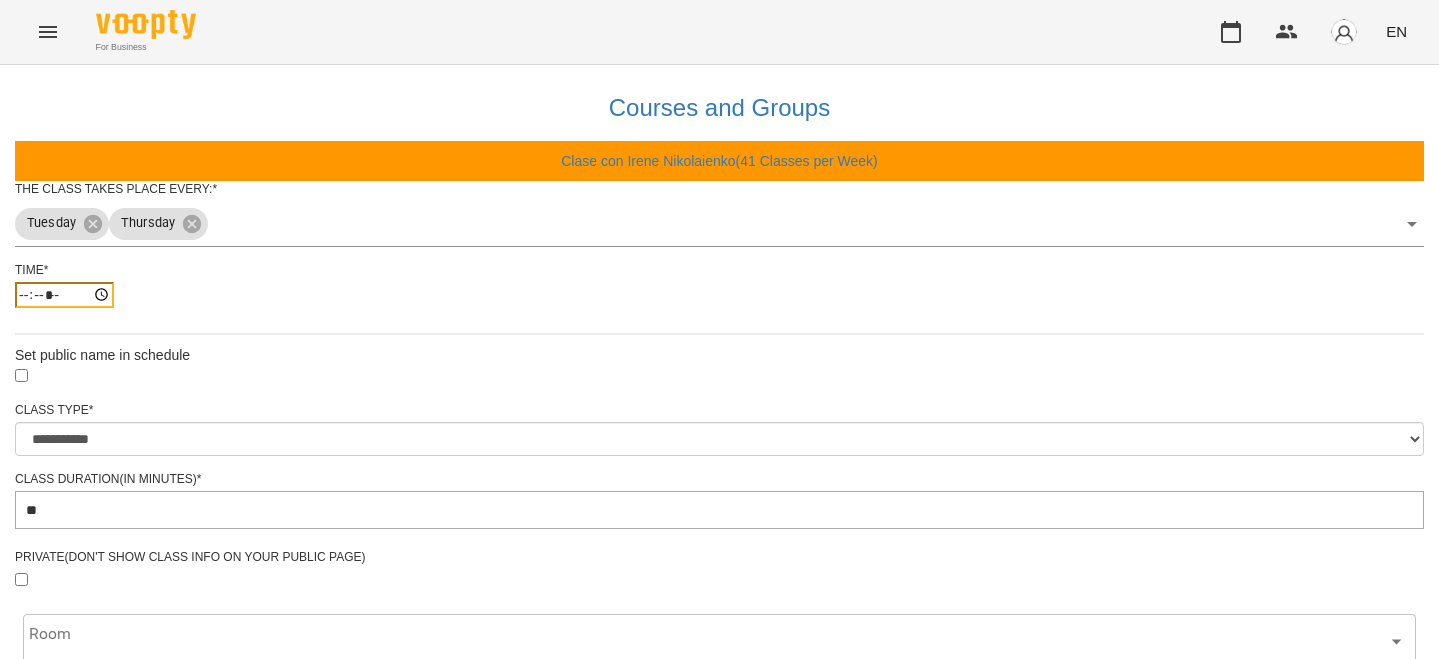 type on "*****" 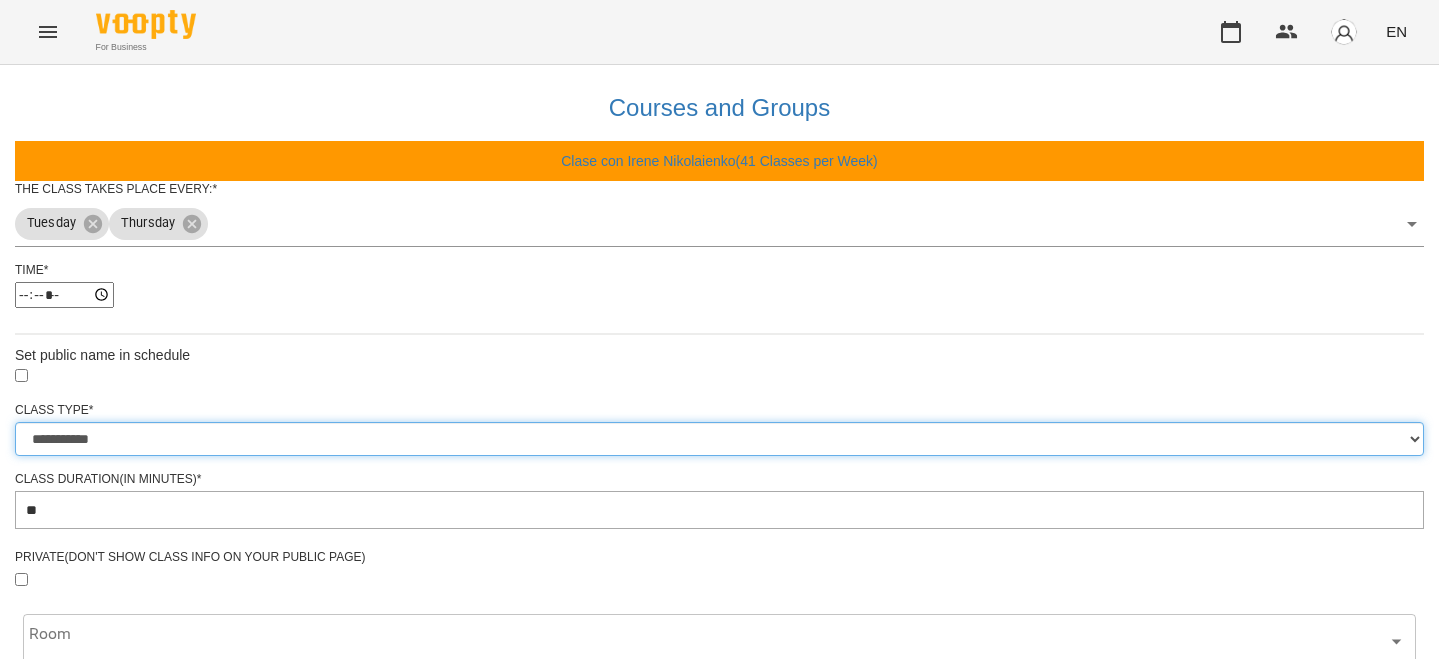 click on "**********" at bounding box center [719, 439] 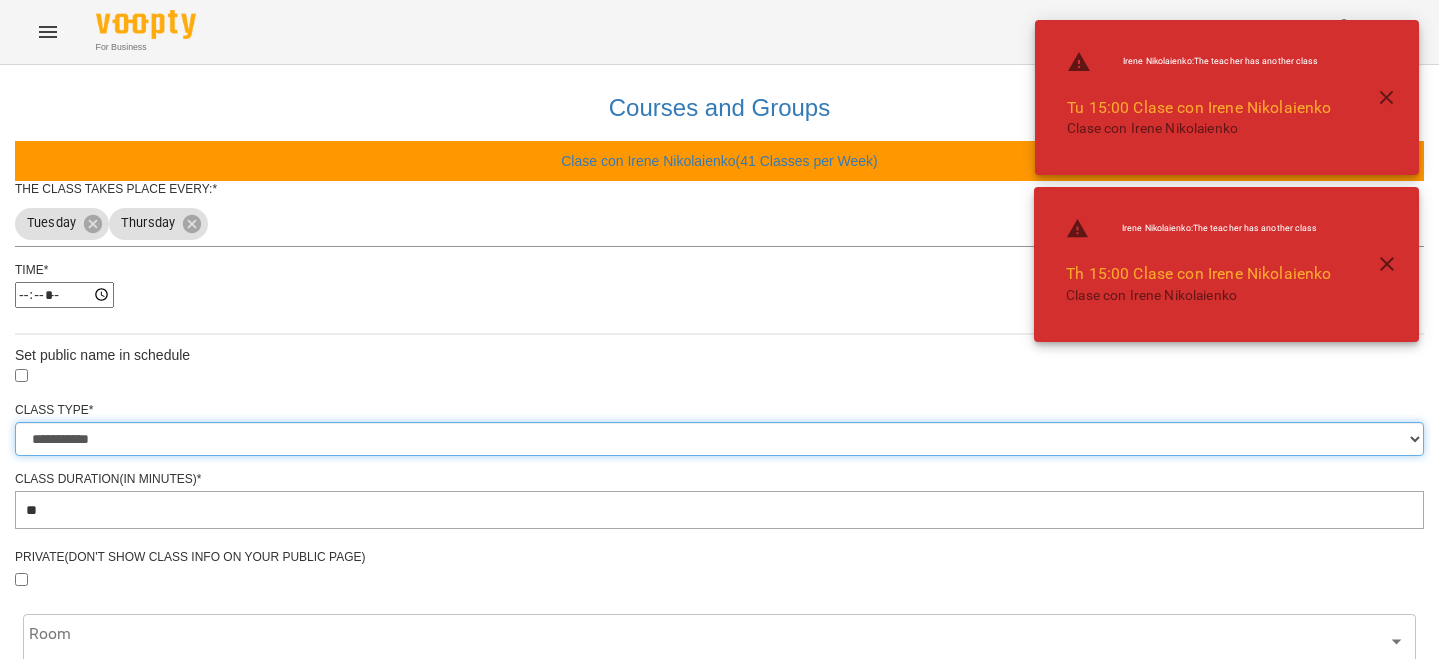 select on "**********" 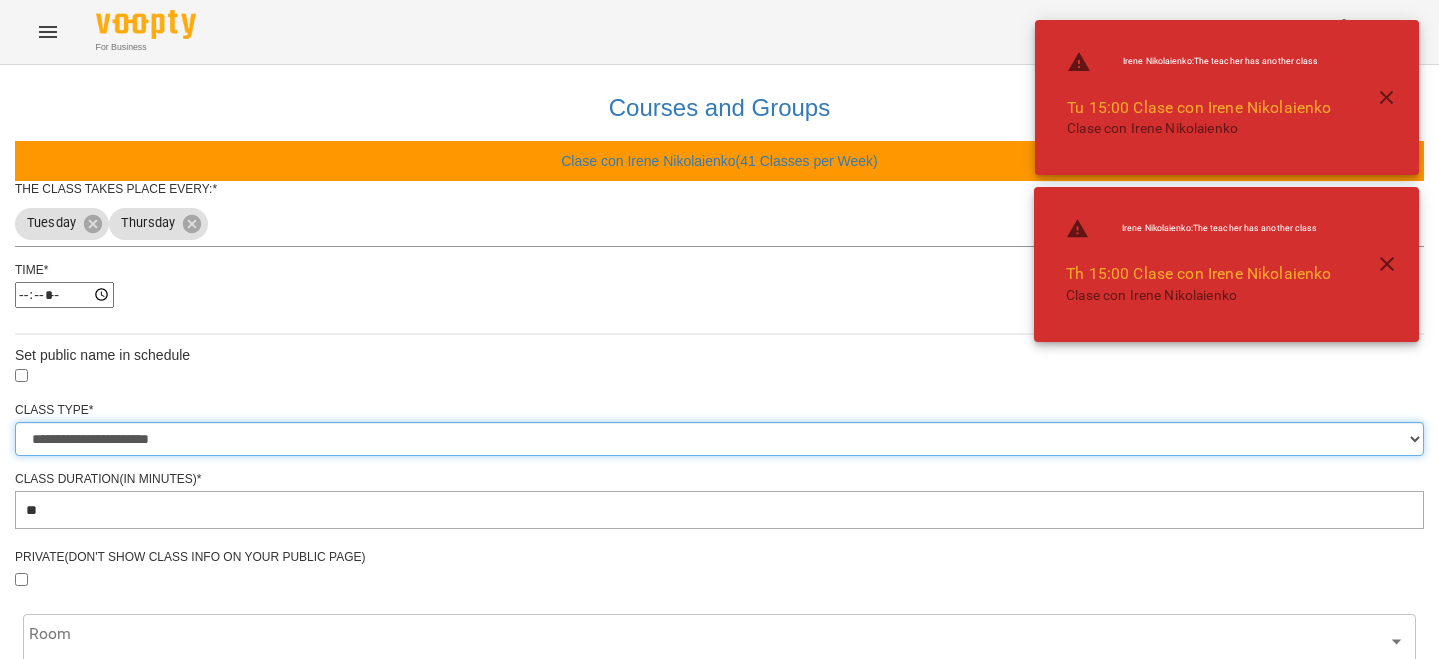 type on "**" 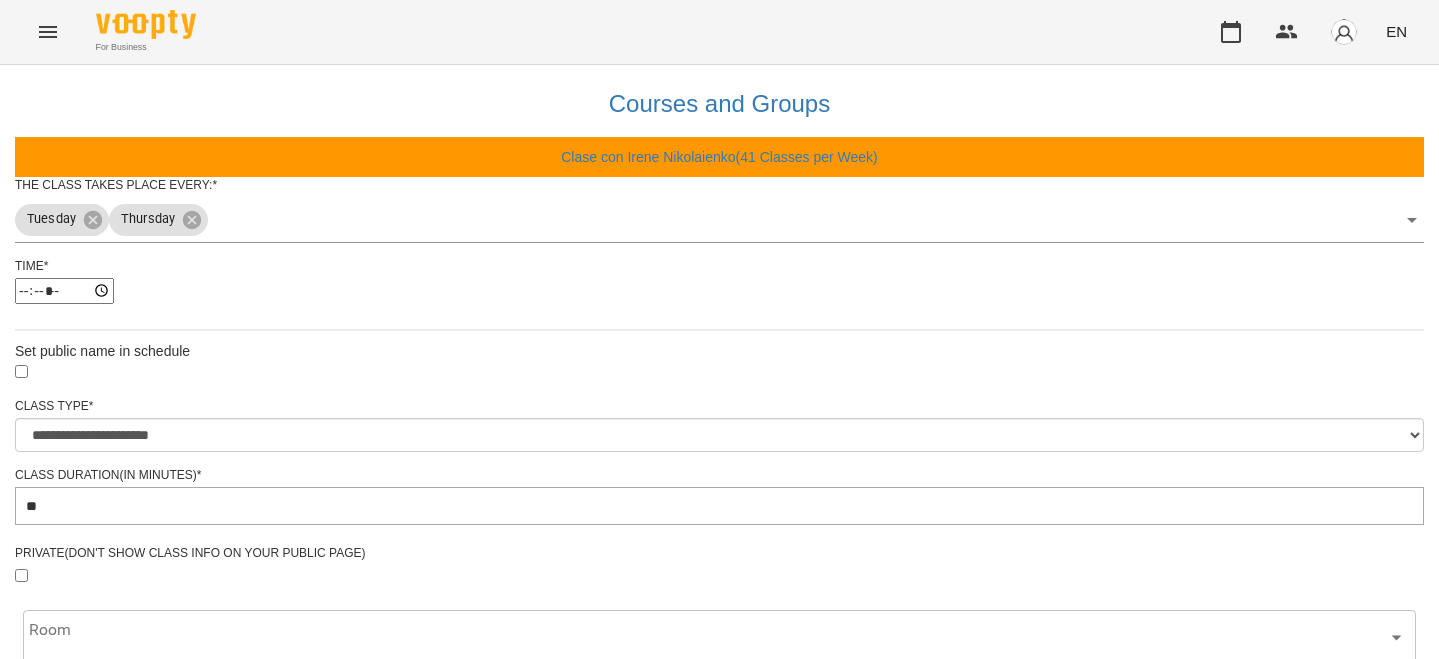 scroll, scrollTop: 635, scrollLeft: 0, axis: vertical 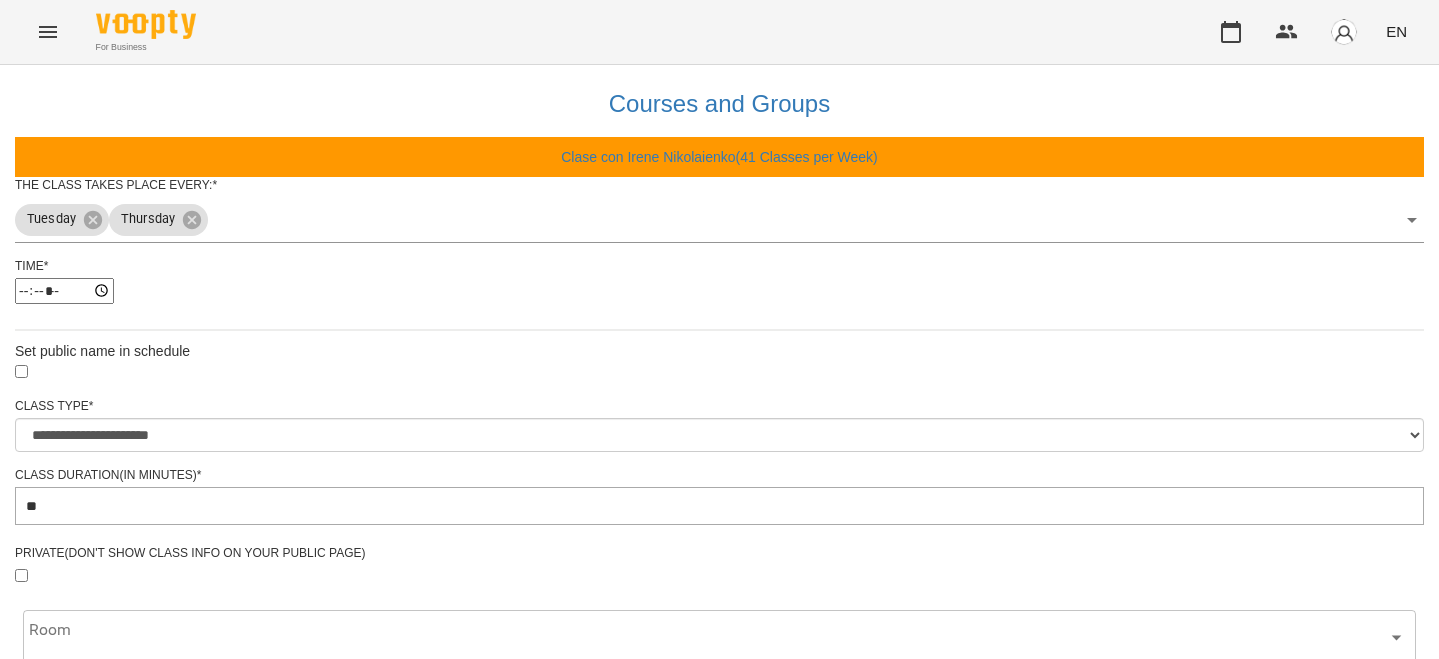 click on "**********" at bounding box center [108, 1152] 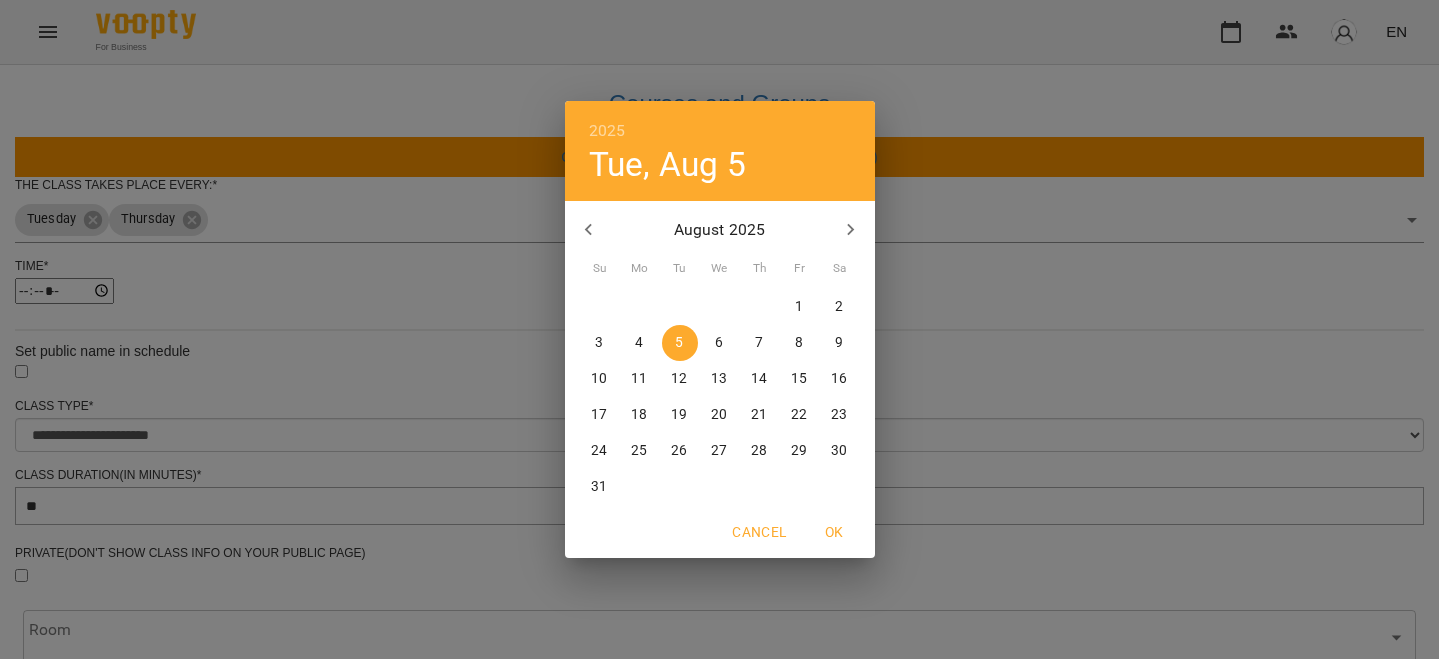 click on "6" at bounding box center [720, 343] 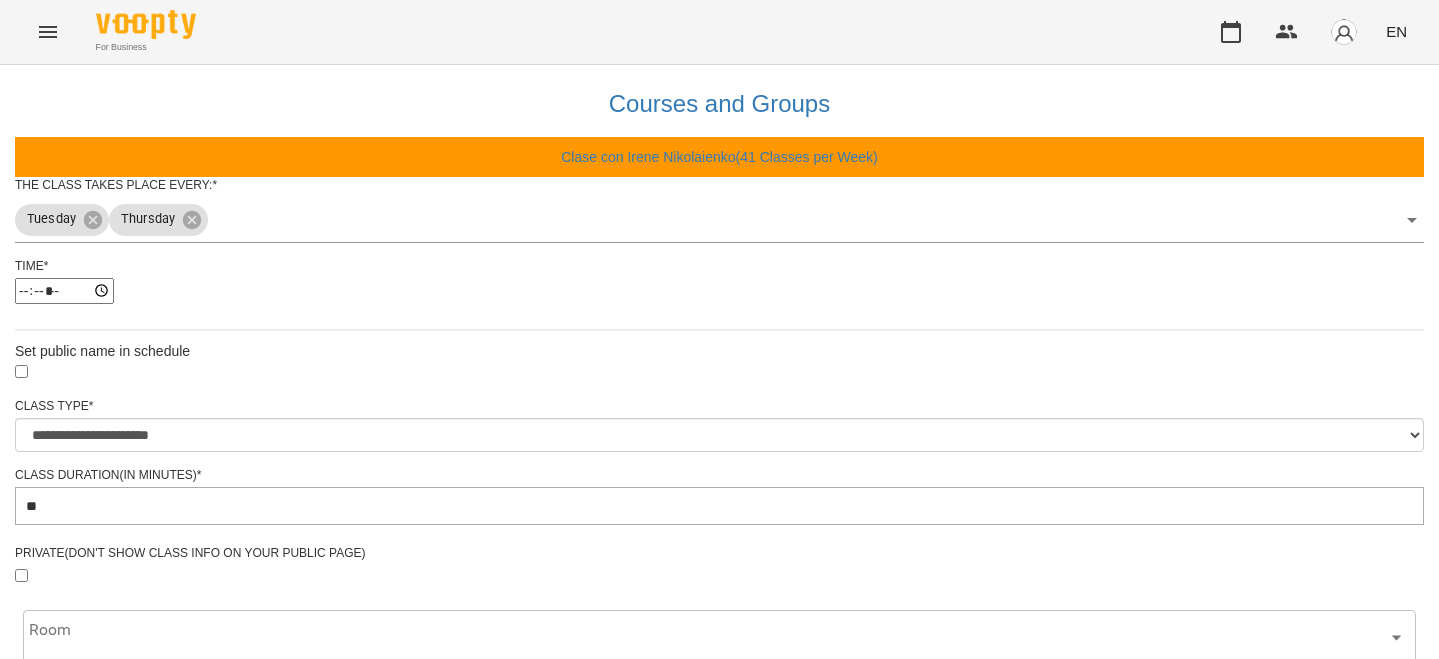 scroll, scrollTop: 733, scrollLeft: 0, axis: vertical 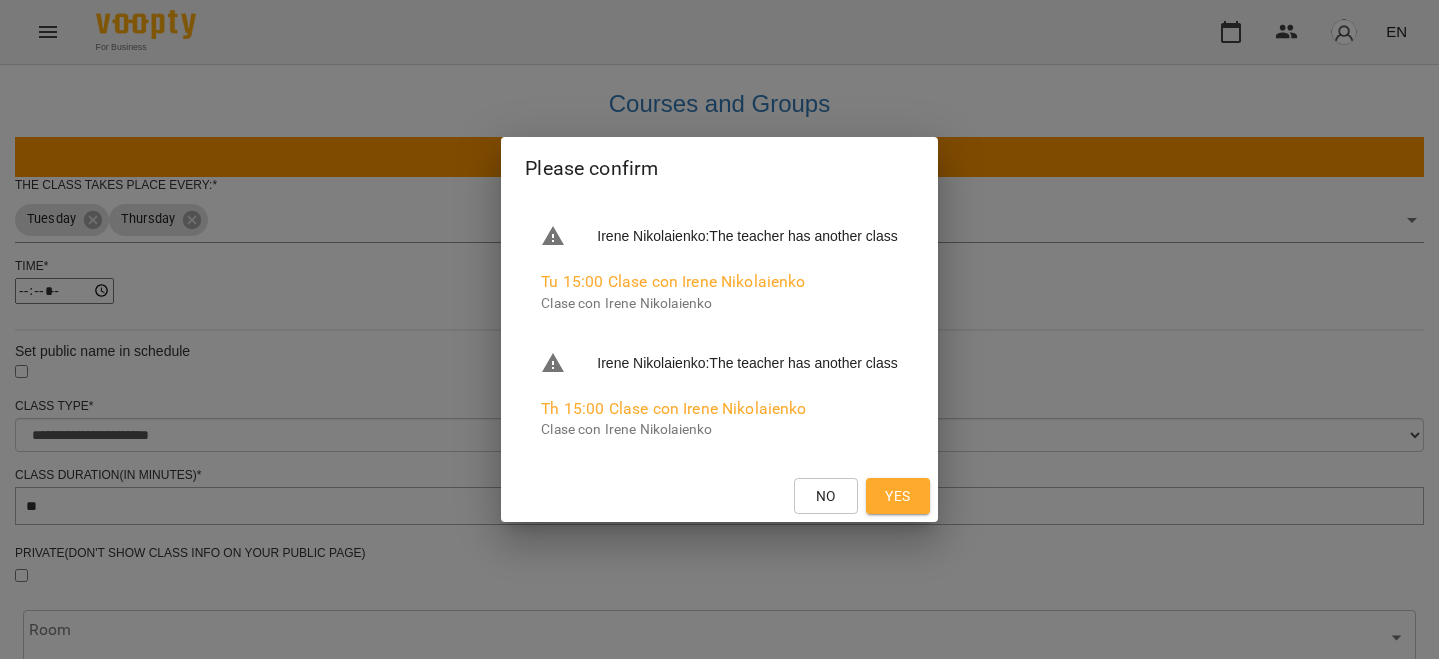click on "Yes" at bounding box center (897, 496) 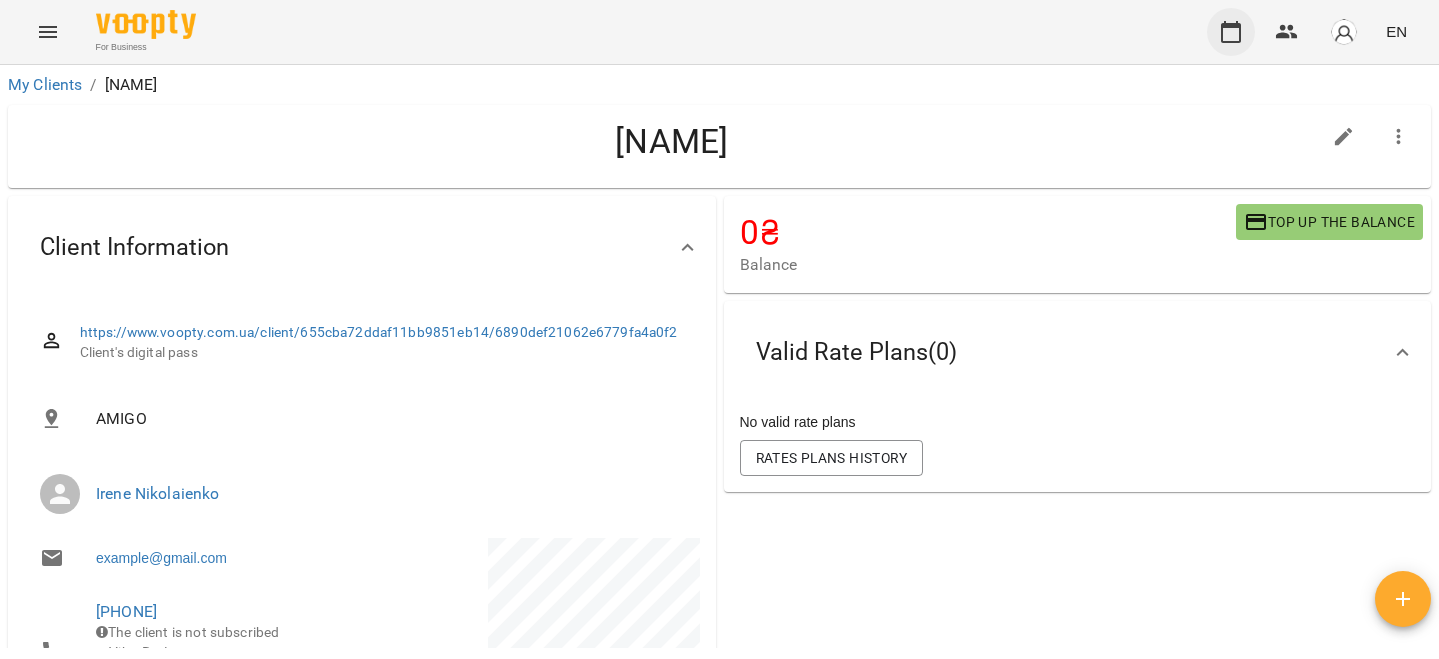 click 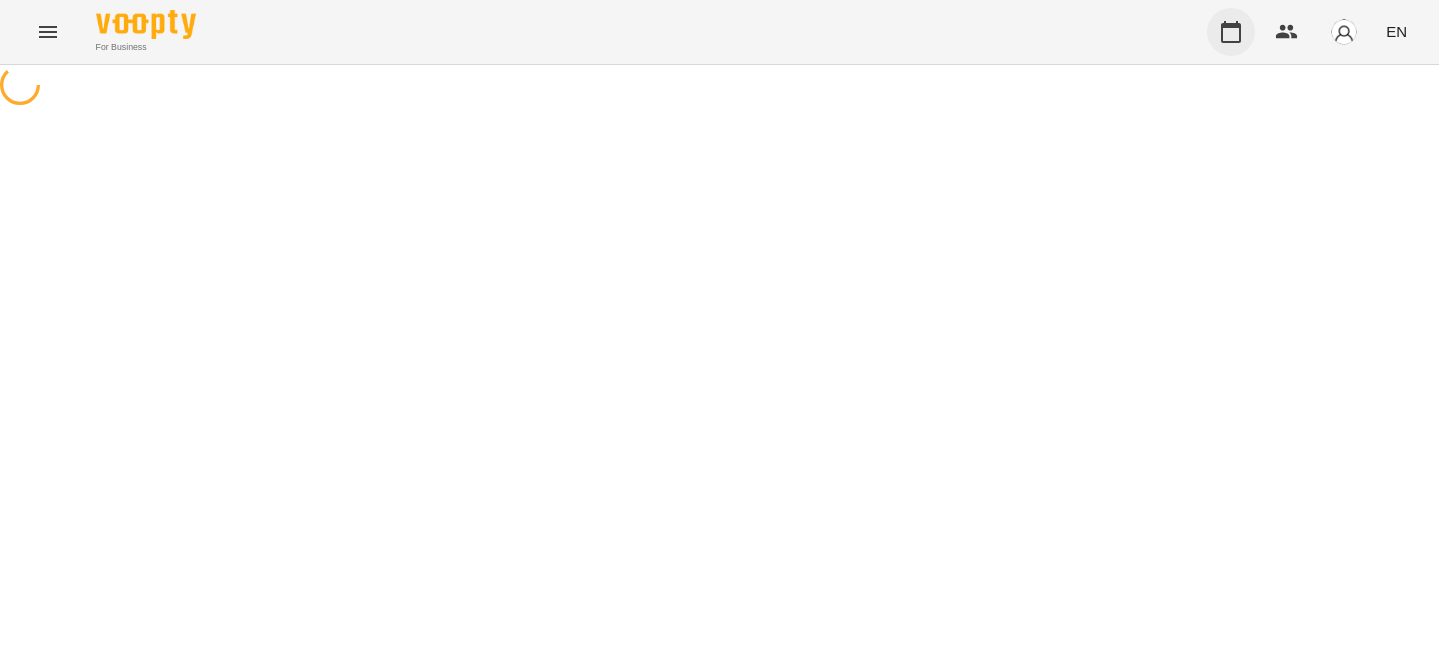 scroll, scrollTop: 0, scrollLeft: 0, axis: both 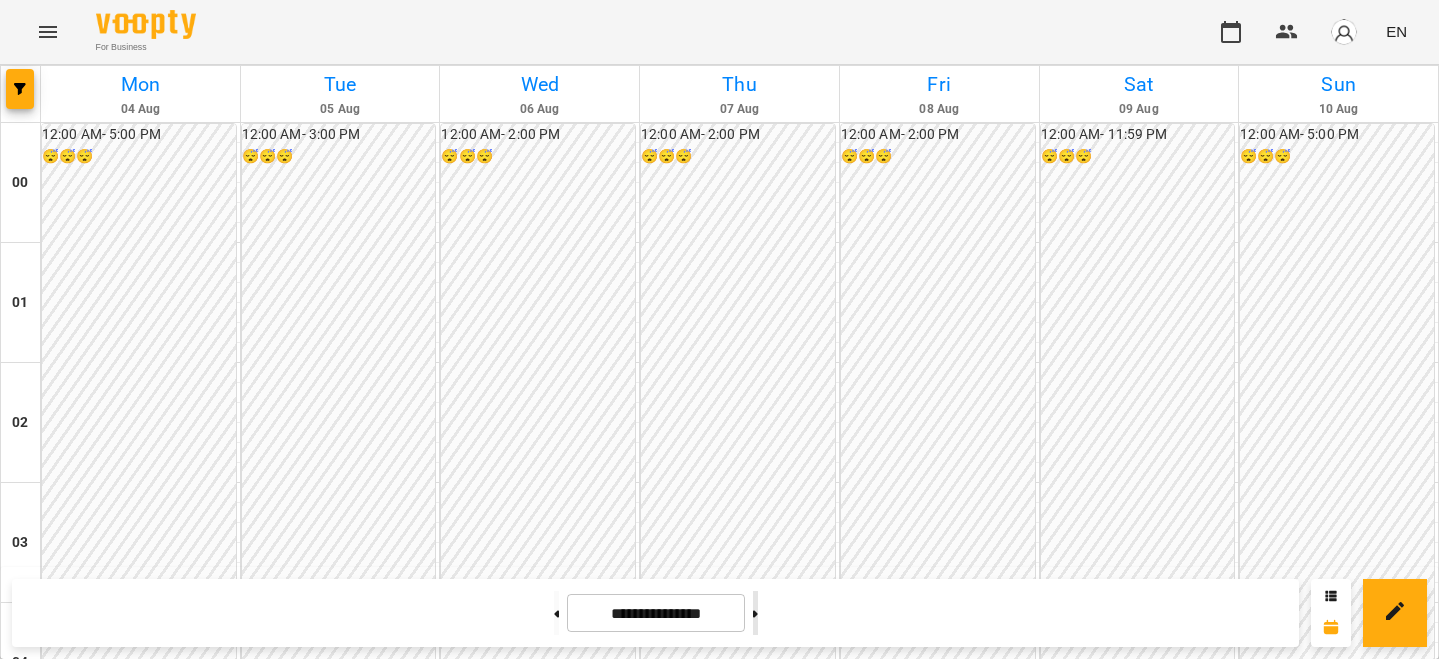 click at bounding box center [755, 613] 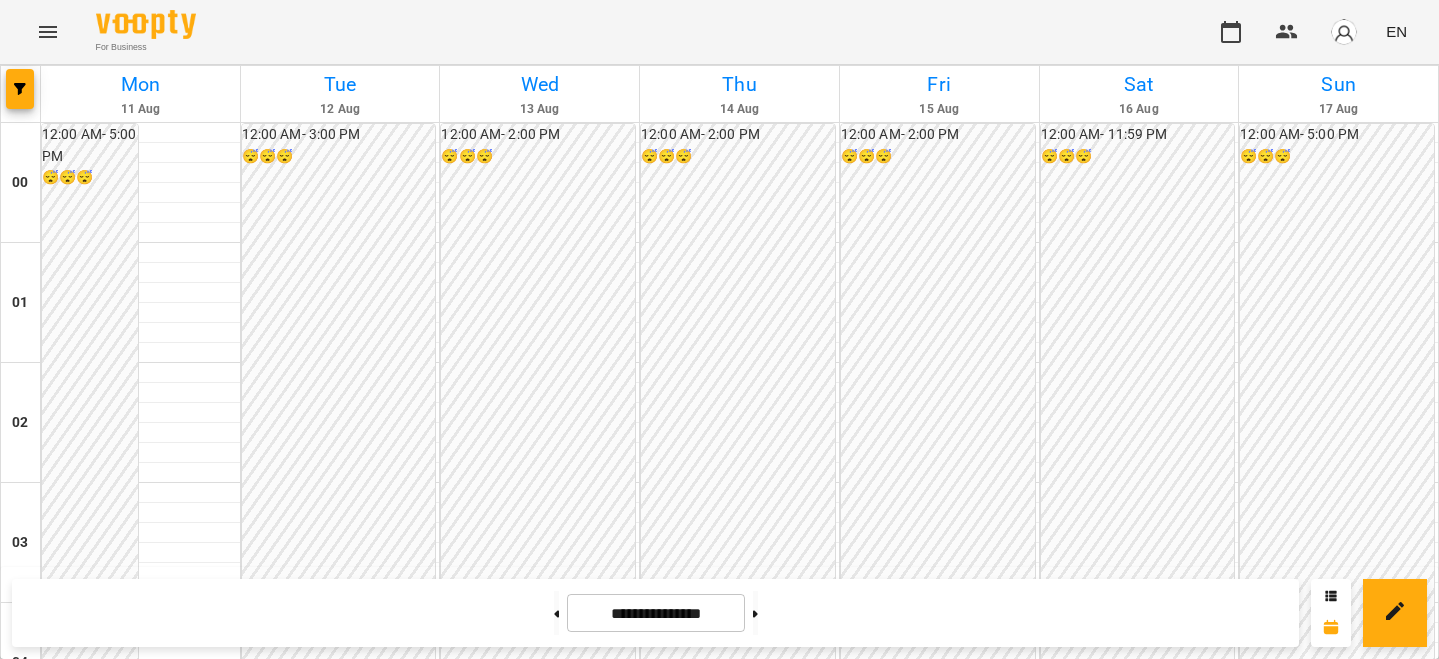 scroll, scrollTop: 1749, scrollLeft: 0, axis: vertical 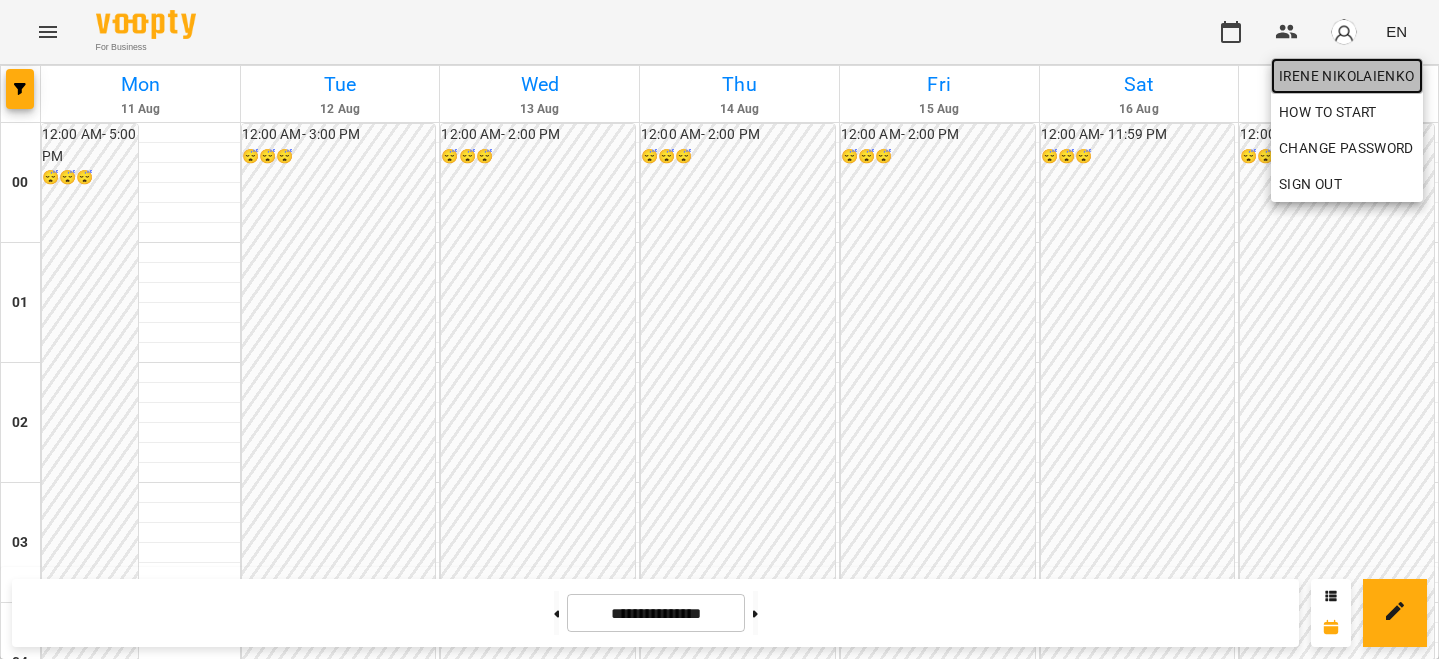 click on "Irene Nikolaienko" at bounding box center [1347, 76] 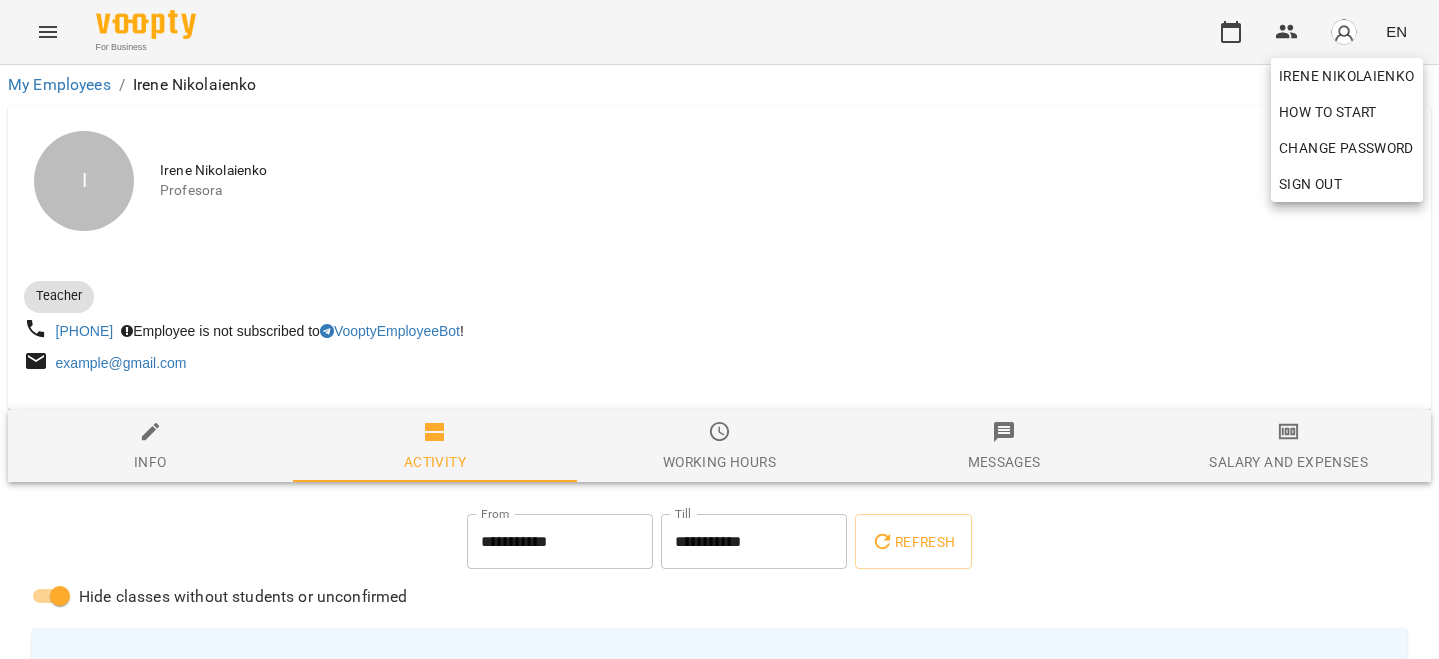 click at bounding box center [719, 329] 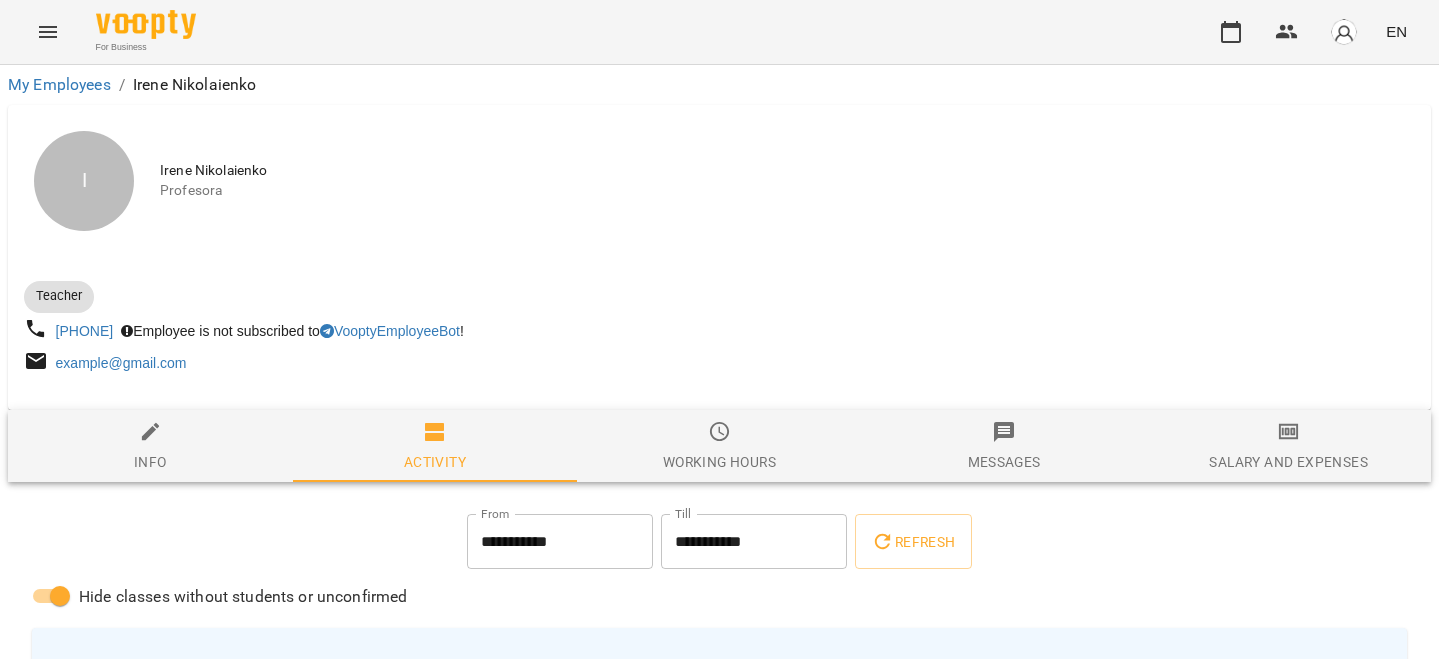 click 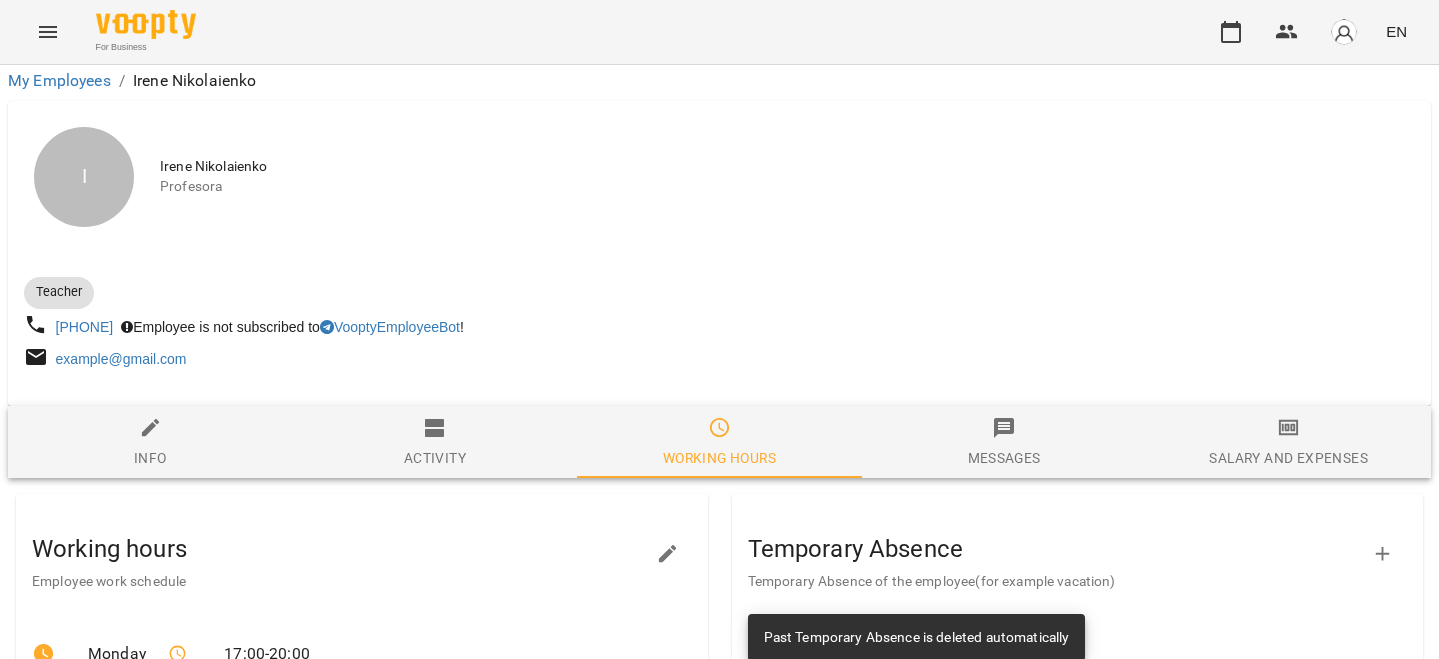 scroll, scrollTop: 319, scrollLeft: 0, axis: vertical 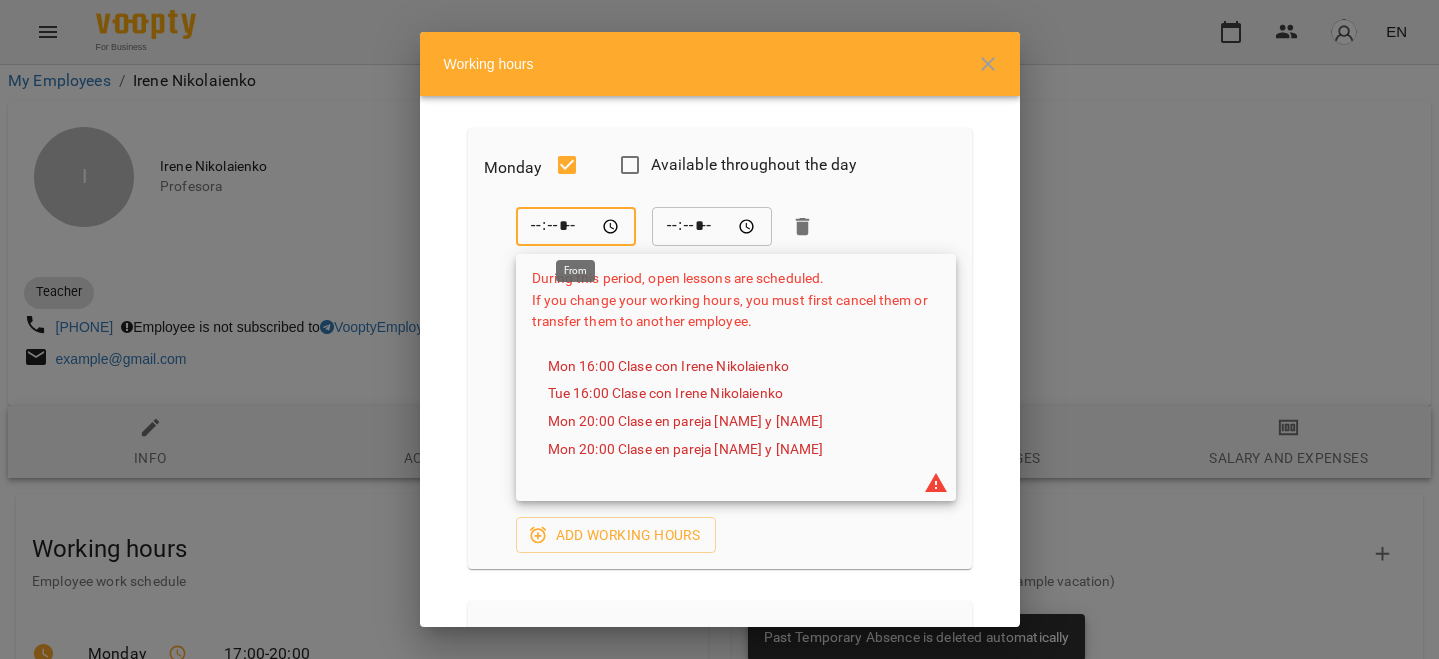 click on "*****" at bounding box center (576, 227) 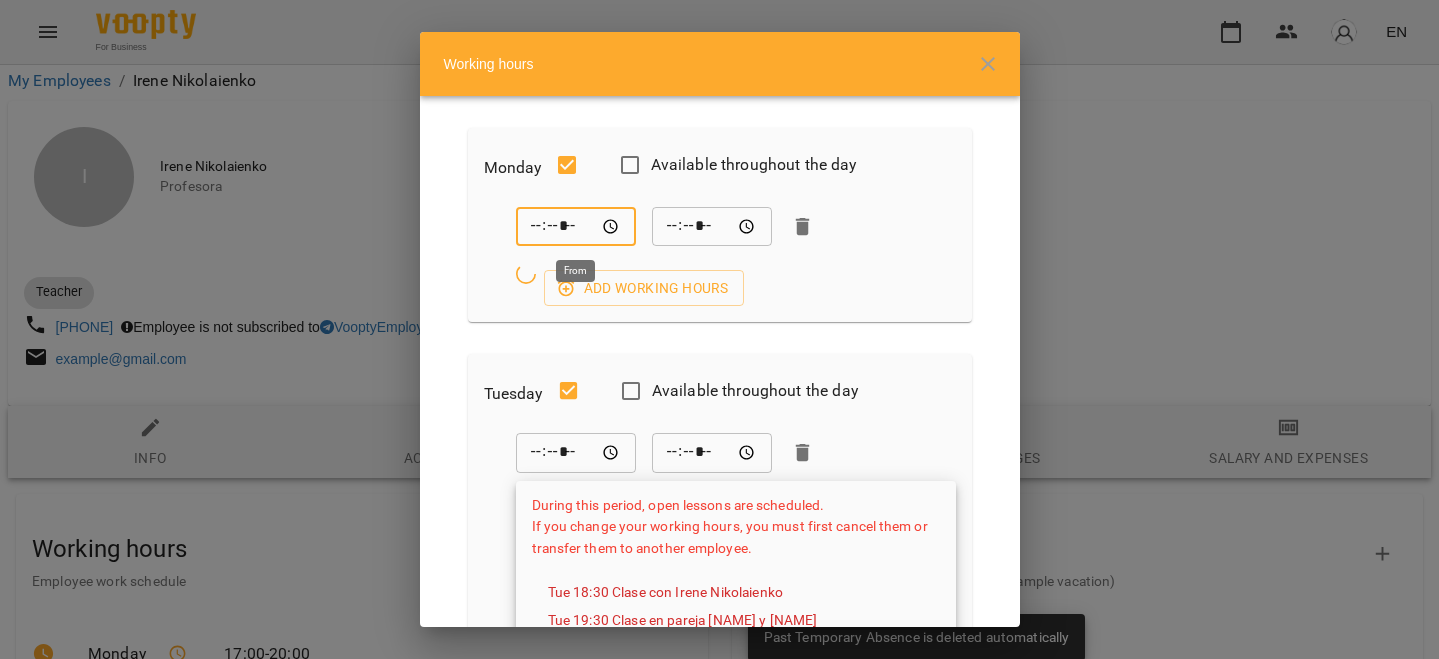 type on "*****" 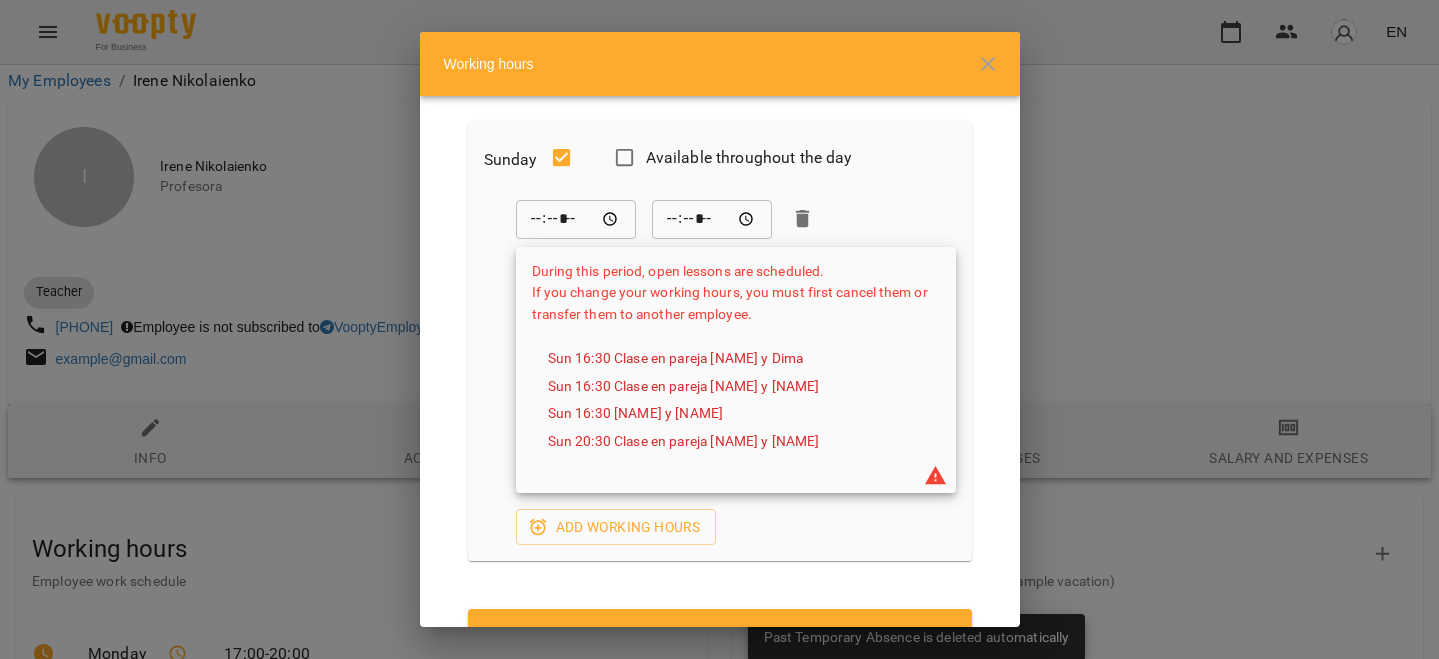 scroll, scrollTop: 2537, scrollLeft: 0, axis: vertical 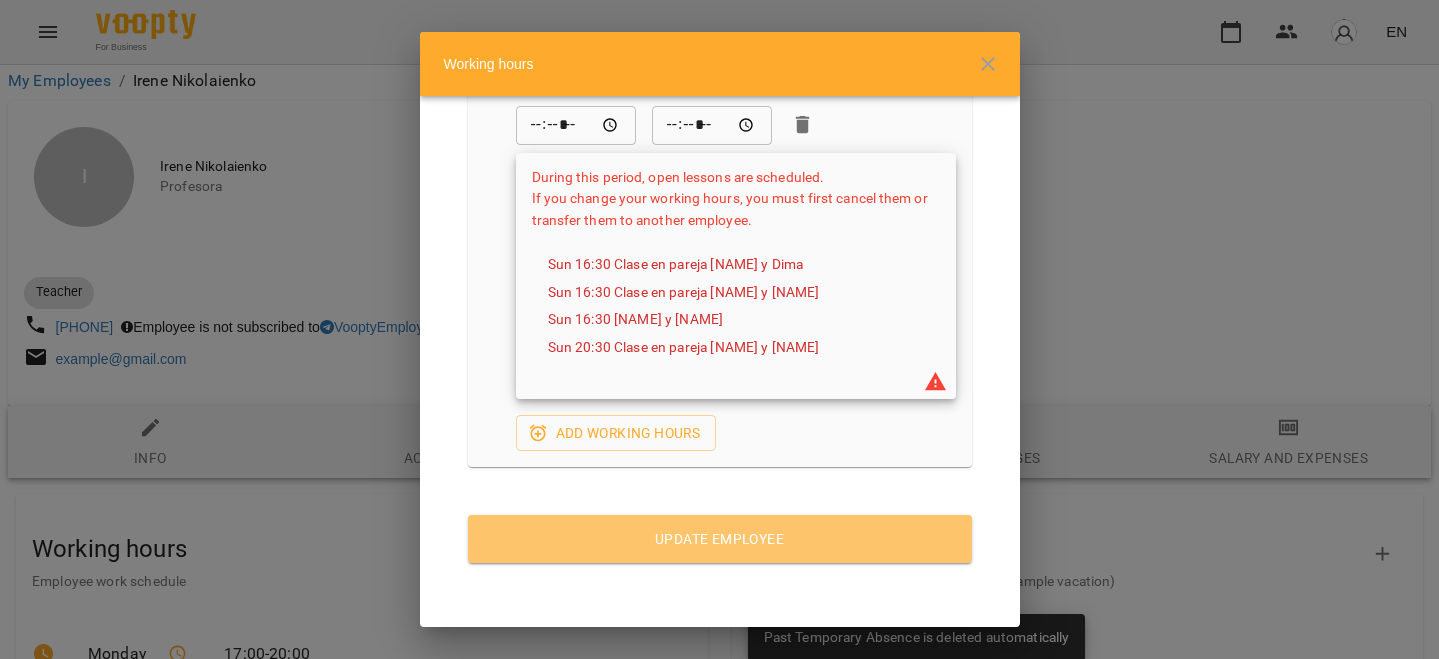 click on "Update Employee" at bounding box center [720, 539] 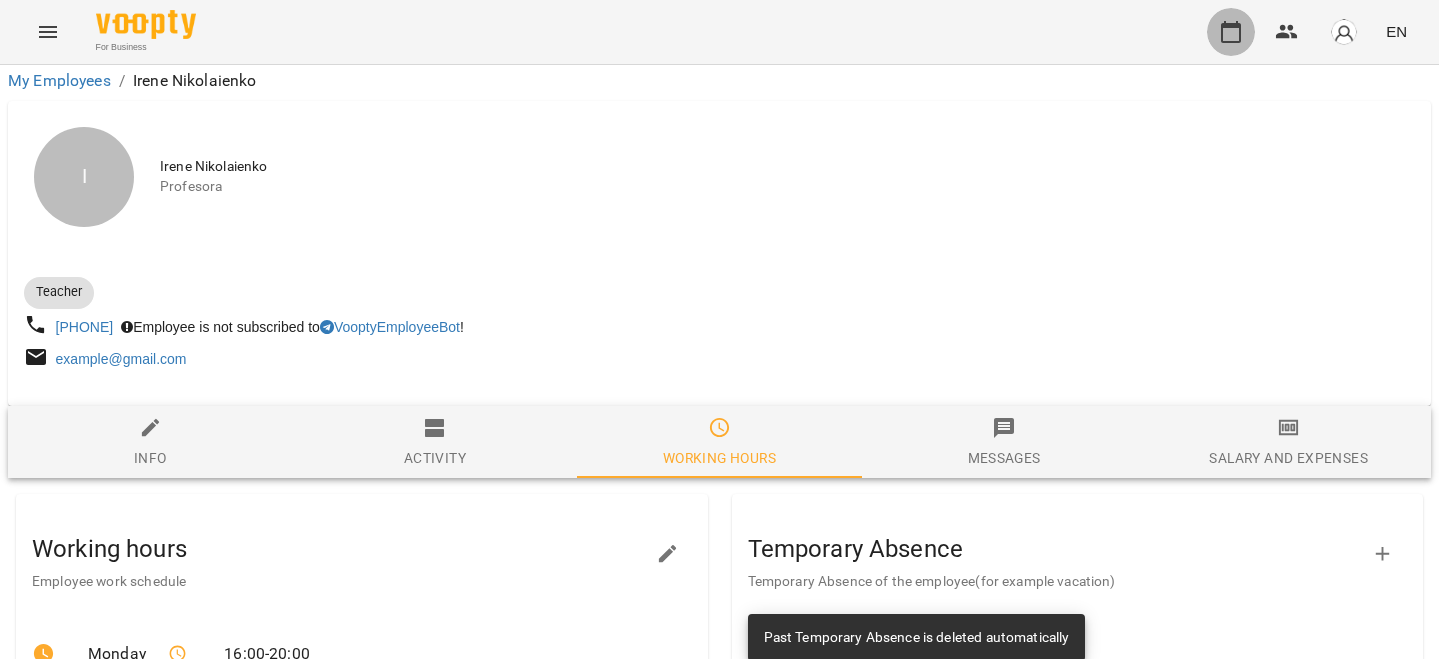 click 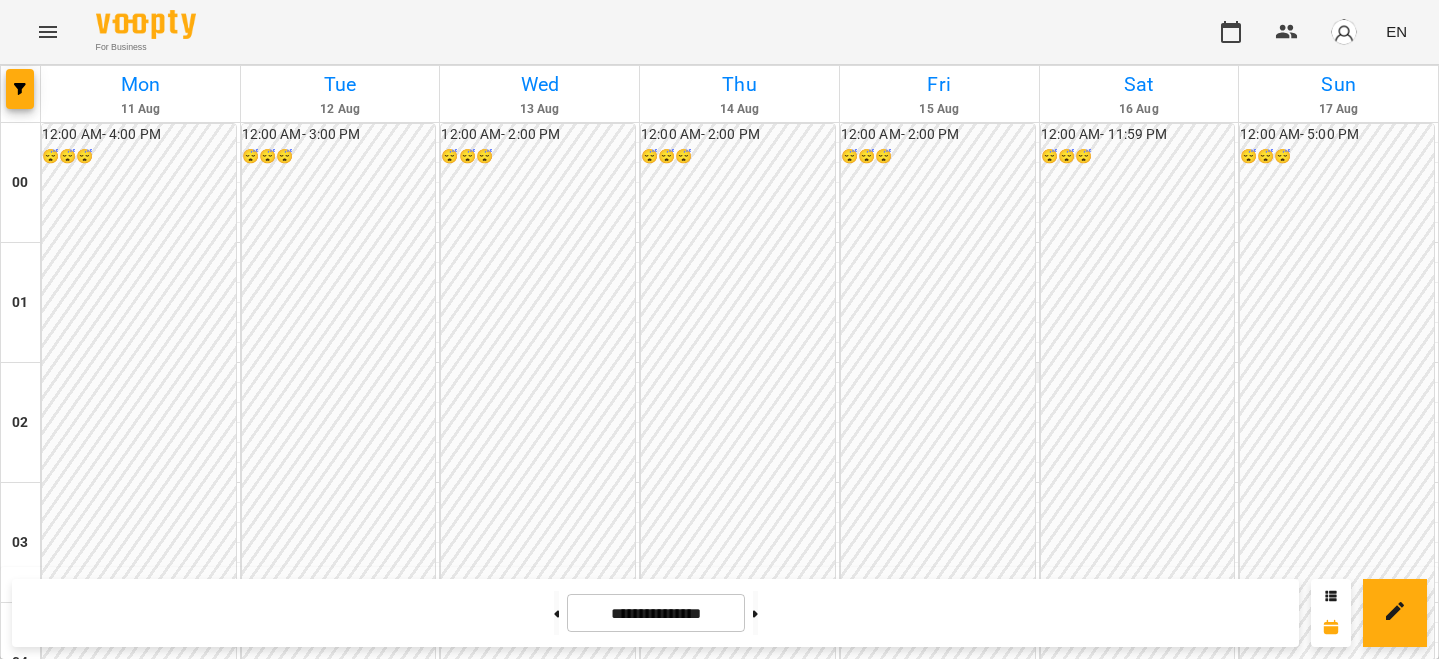 scroll, scrollTop: 1750, scrollLeft: 0, axis: vertical 